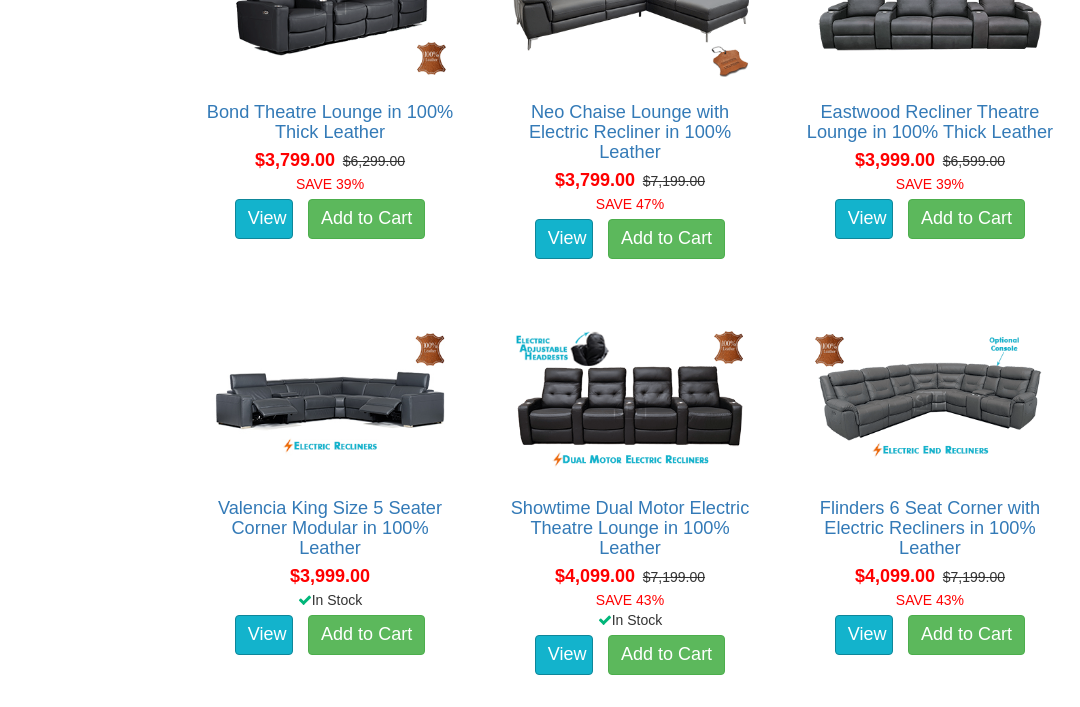 scroll, scrollTop: 2447, scrollLeft: 0, axis: vertical 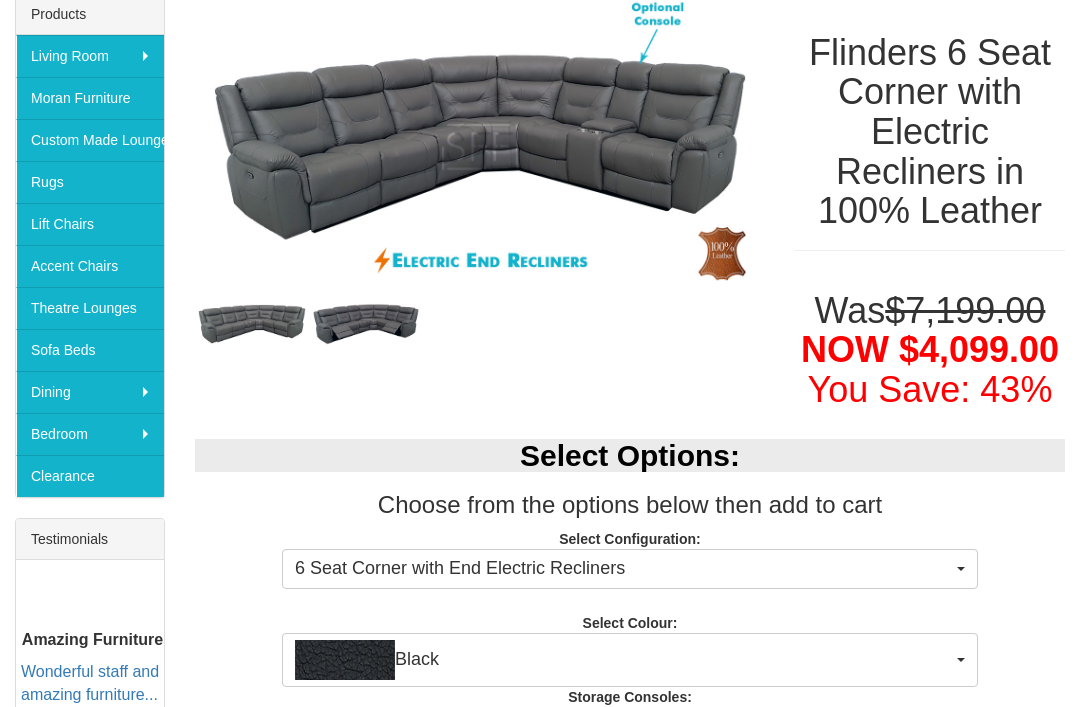 click on "6 Seat Corner with End Electric Recliners" at bounding box center (630, 569) 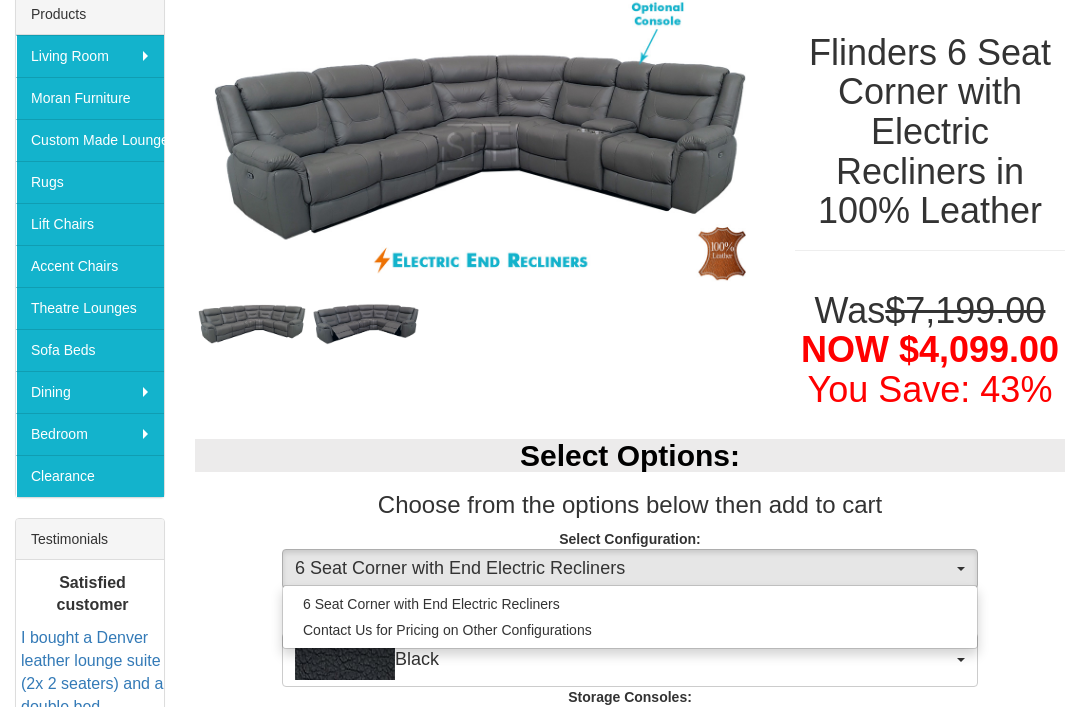 click at bounding box center (540, 353) 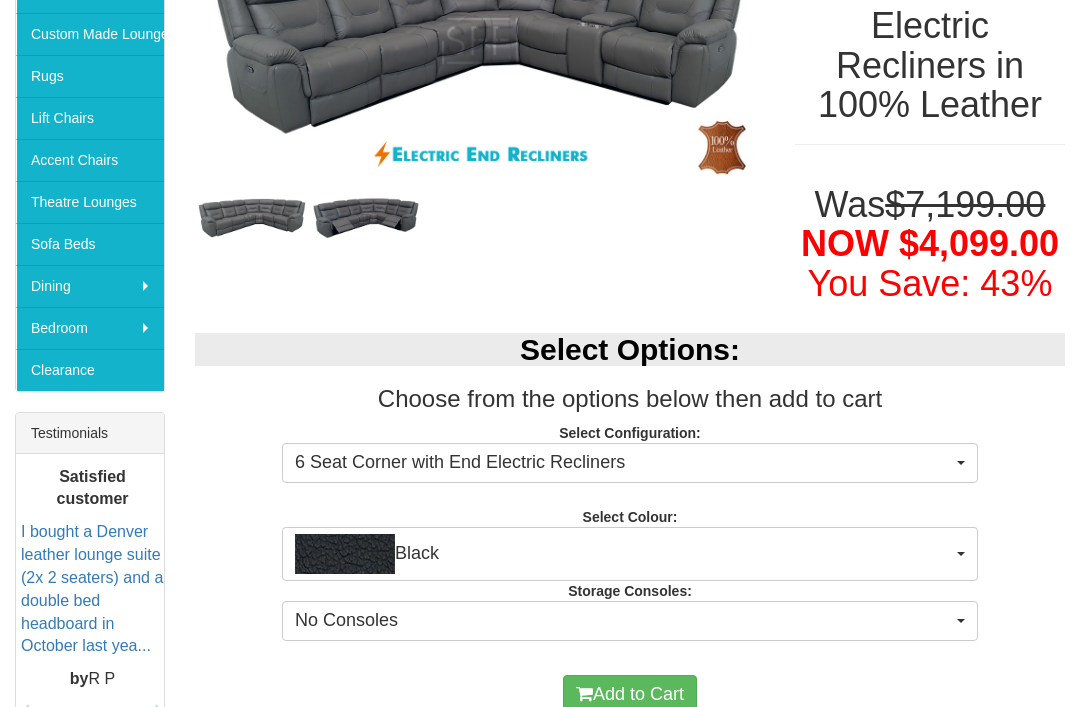 scroll, scrollTop: 458, scrollLeft: 0, axis: vertical 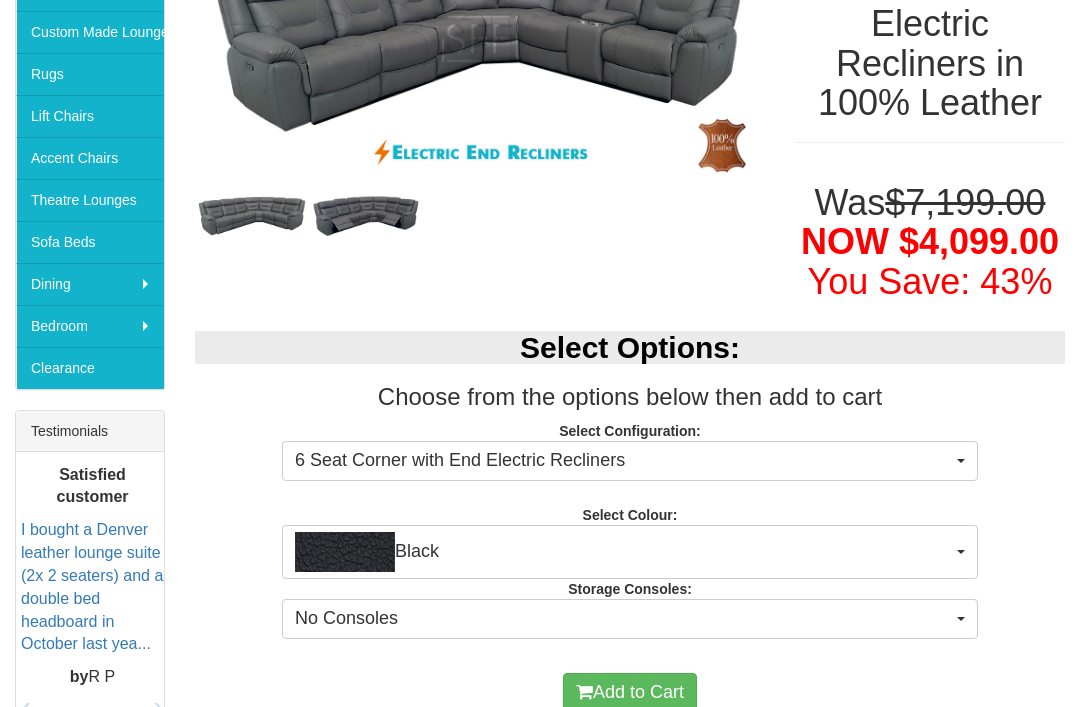 click on "No Consoles" at bounding box center (630, 461) 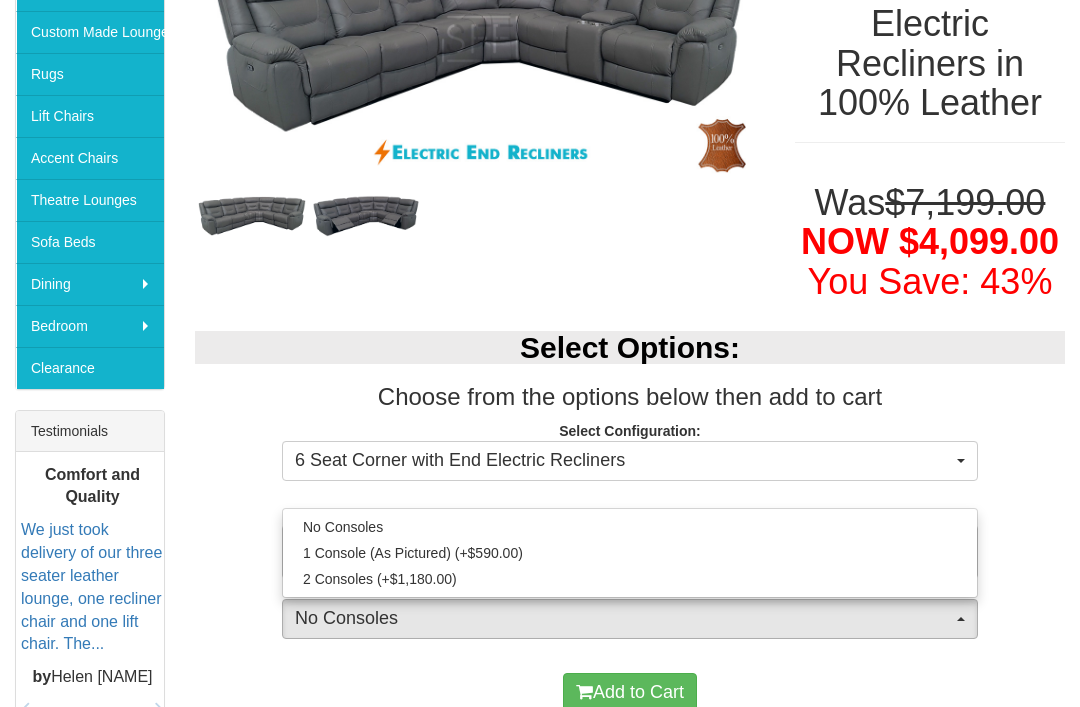 click at bounding box center [540, 353] 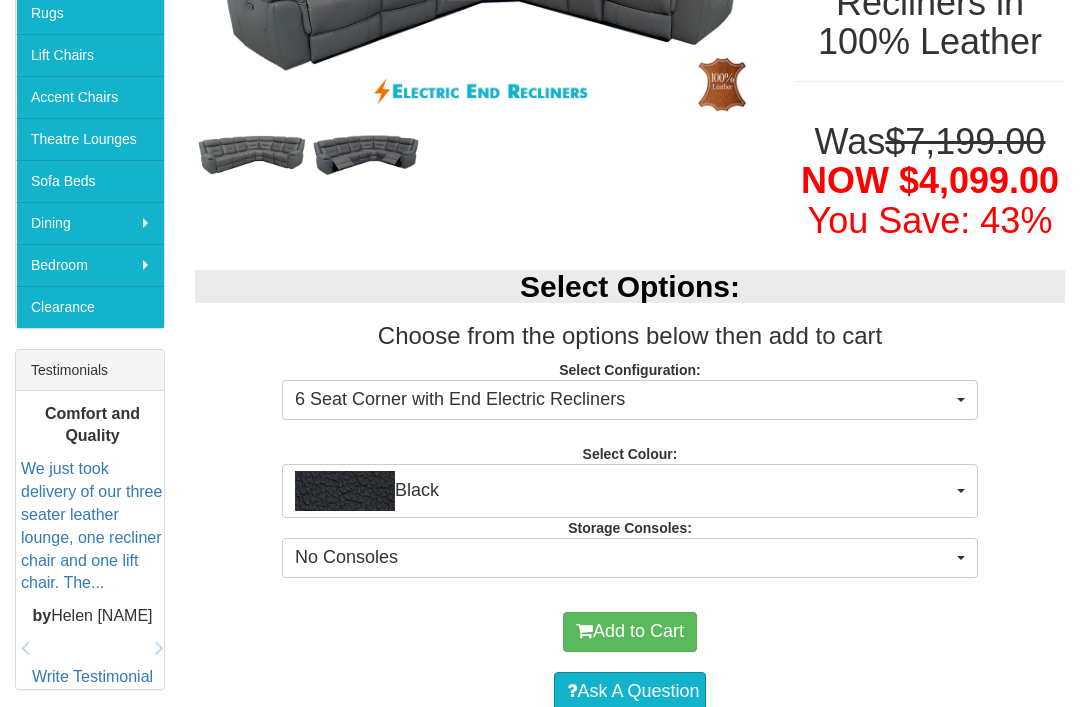 scroll, scrollTop: 533, scrollLeft: 0, axis: vertical 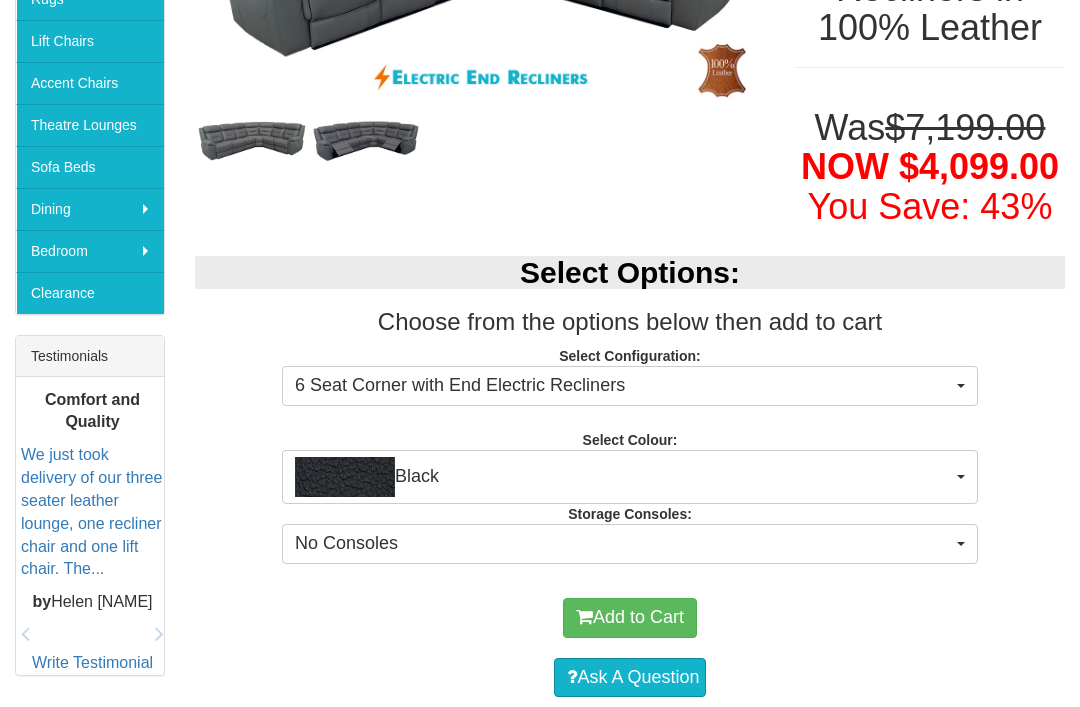 click on "Black" at bounding box center (630, 386) 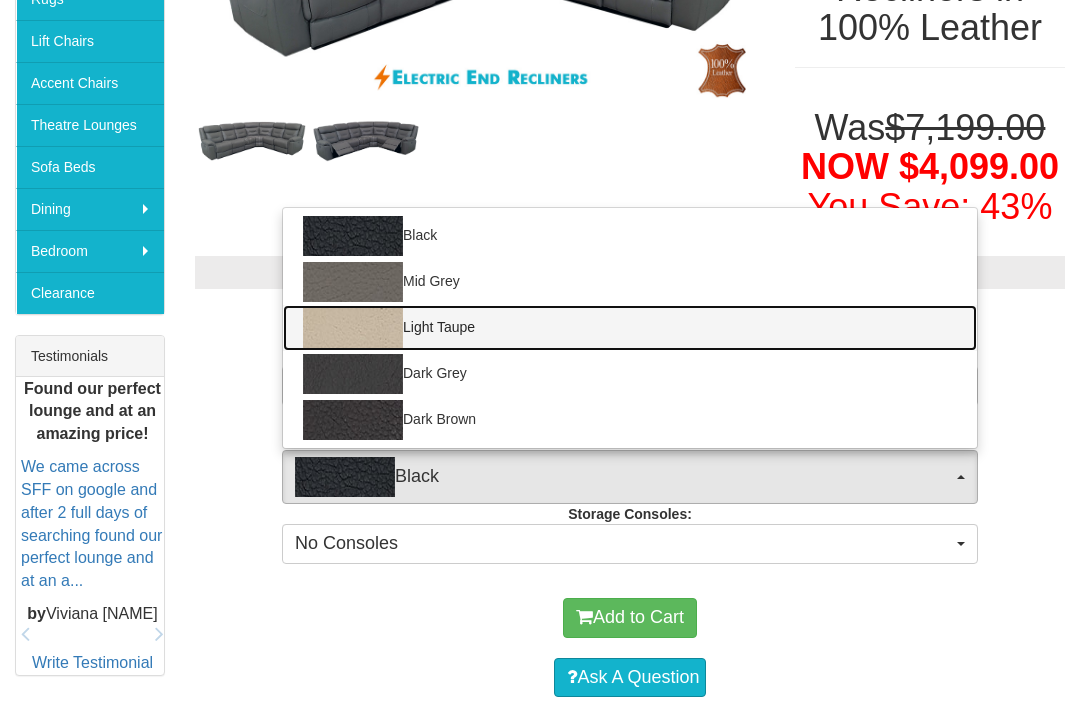 click at bounding box center [353, 236] 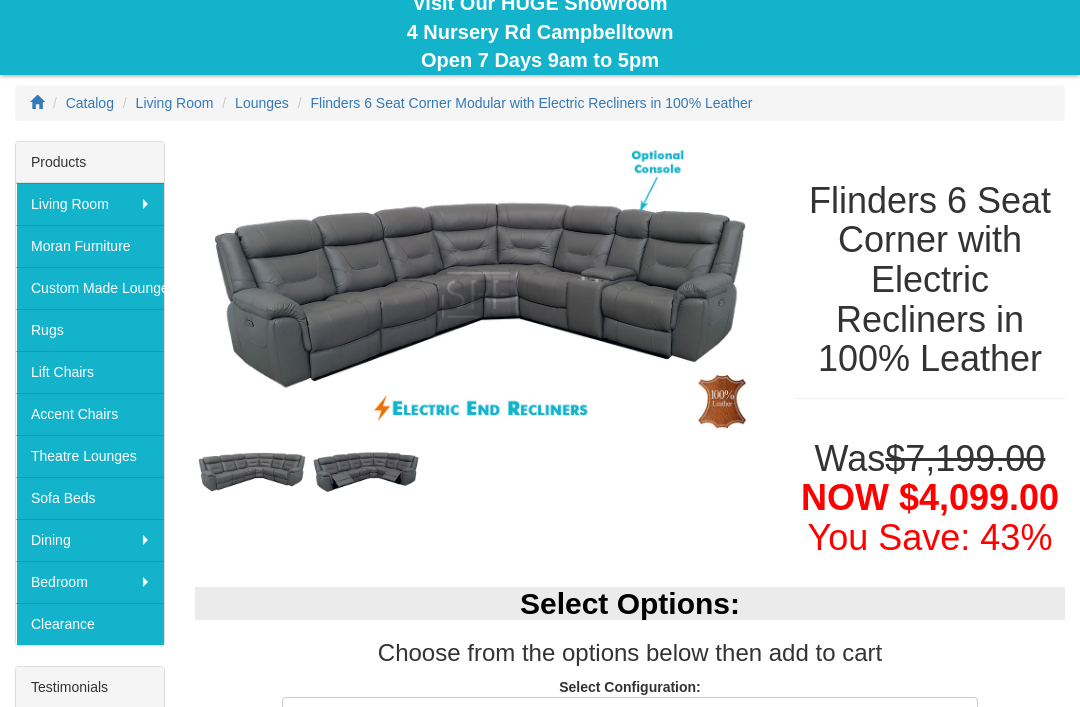 scroll, scrollTop: 202, scrollLeft: 0, axis: vertical 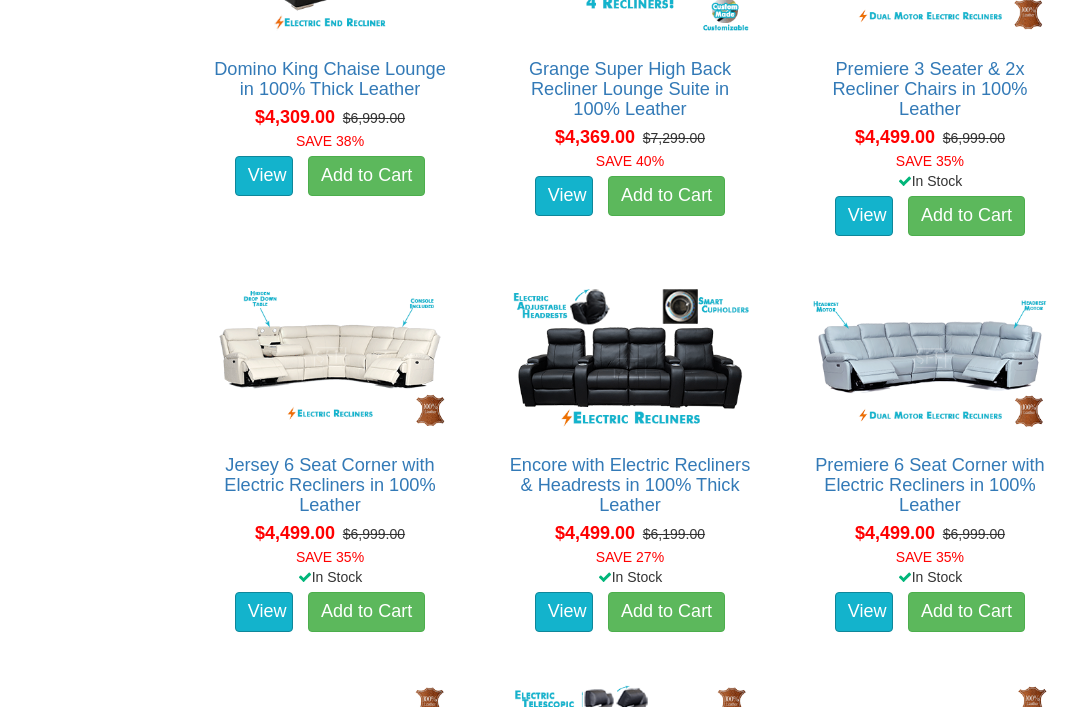 click at bounding box center [930, 358] 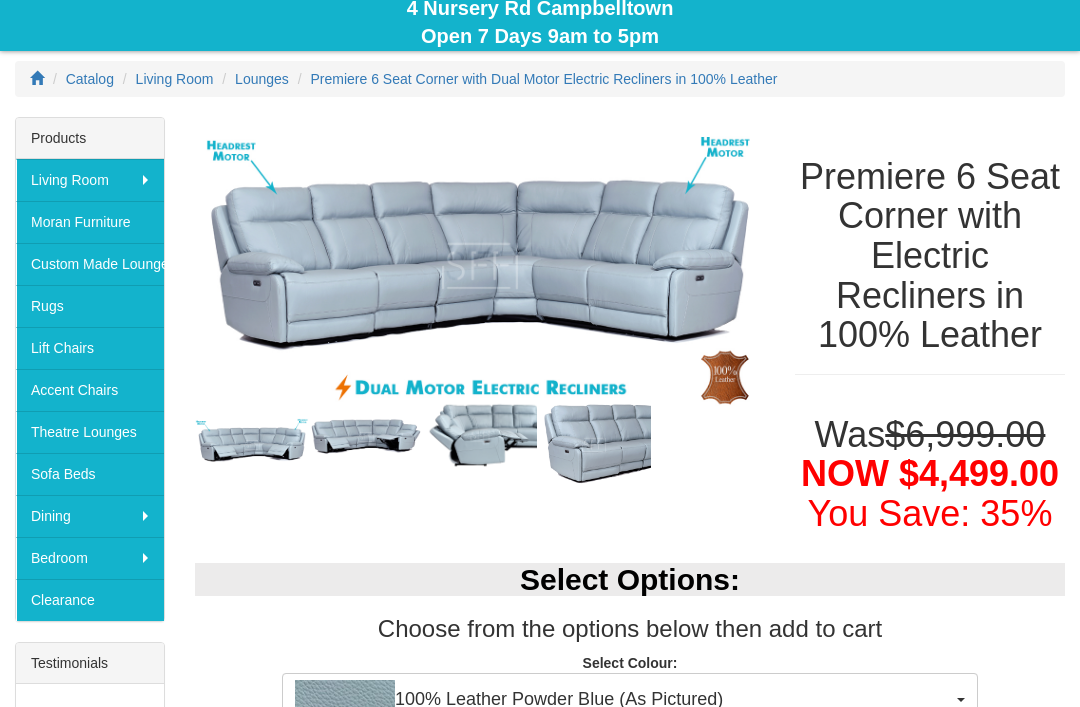 scroll, scrollTop: 227, scrollLeft: 0, axis: vertical 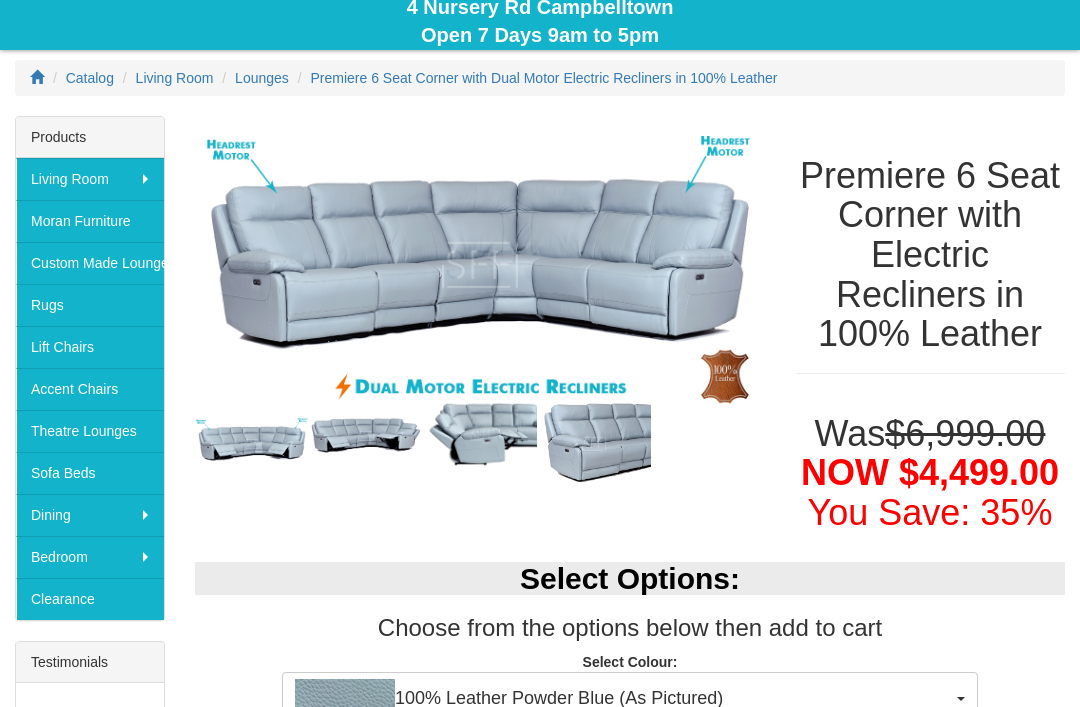 click at bounding box center (366, 436) 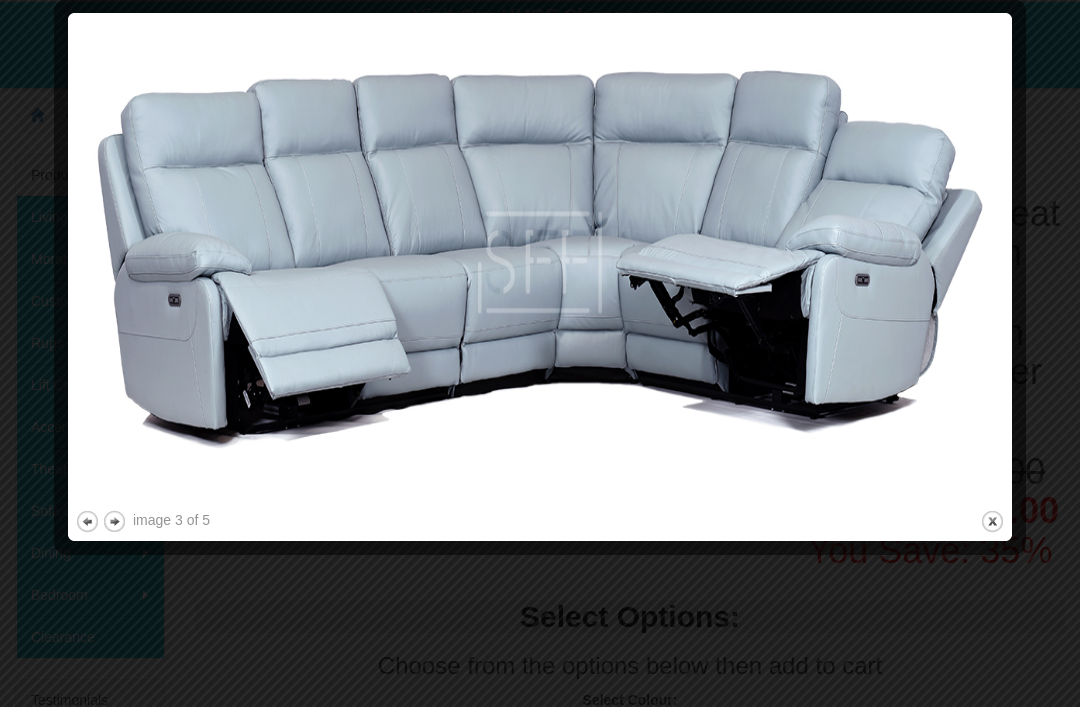 scroll, scrollTop: 187, scrollLeft: 0, axis: vertical 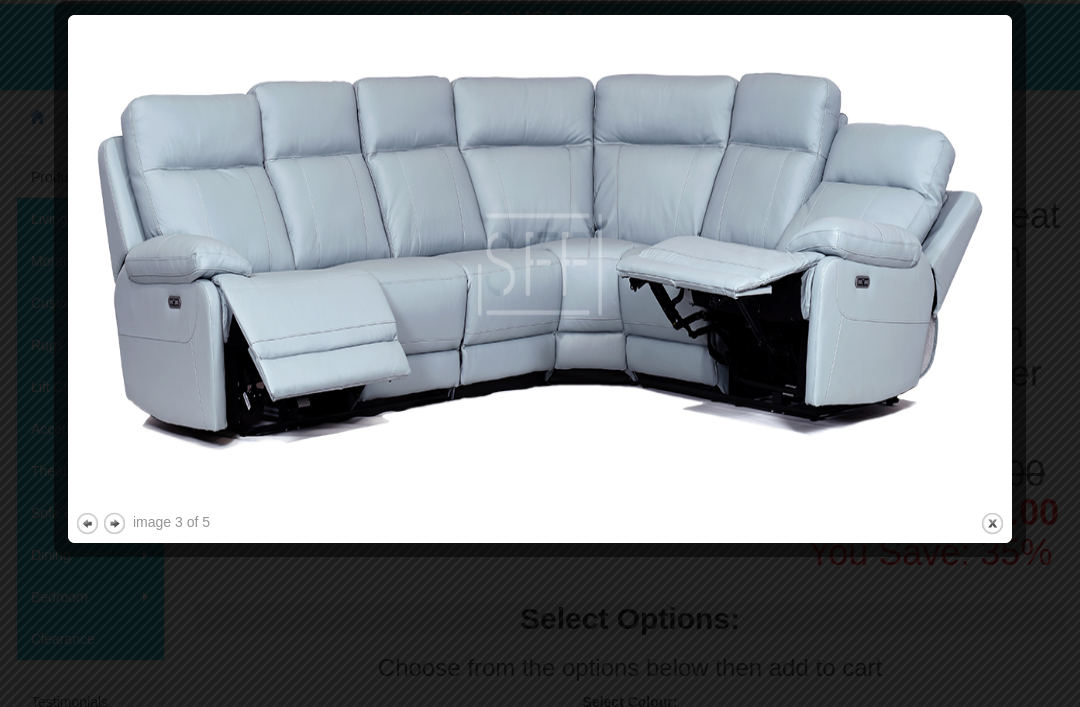 click on "next" at bounding box center (114, 523) 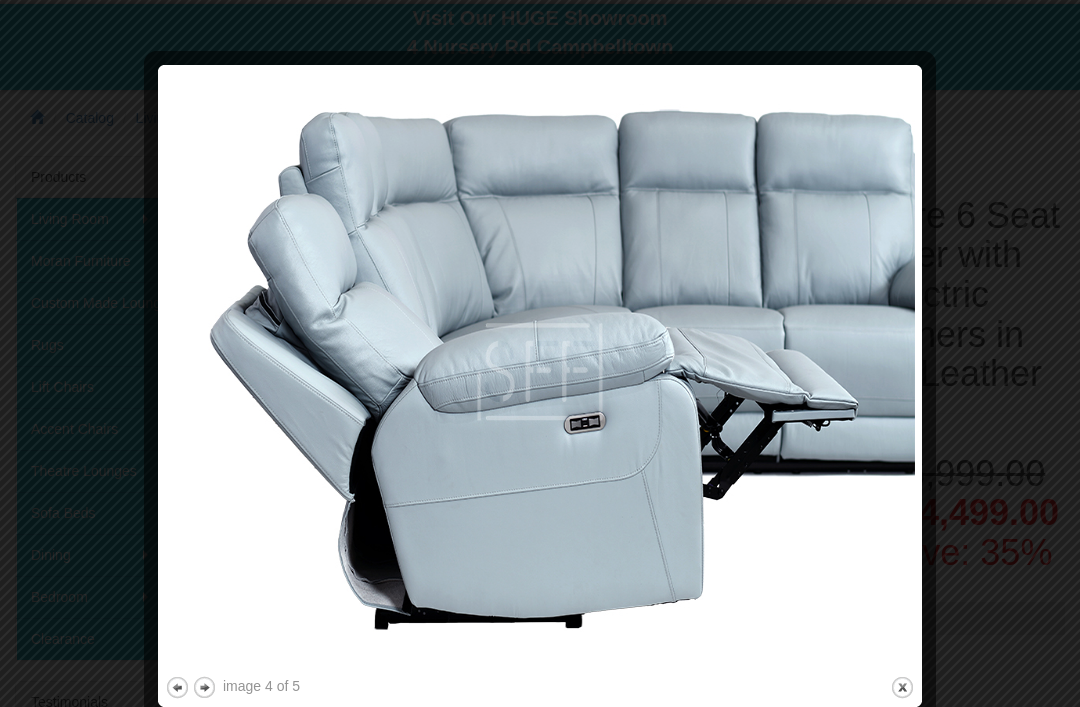 click on "next" at bounding box center [204, 687] 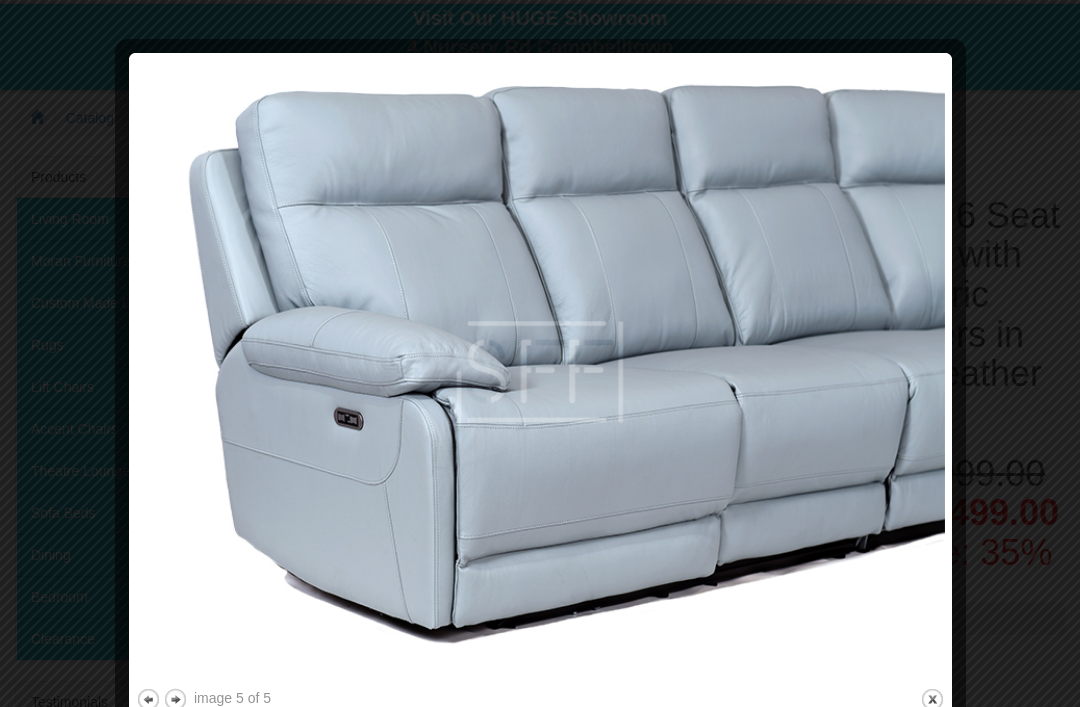 click on "next" at bounding box center [175, 699] 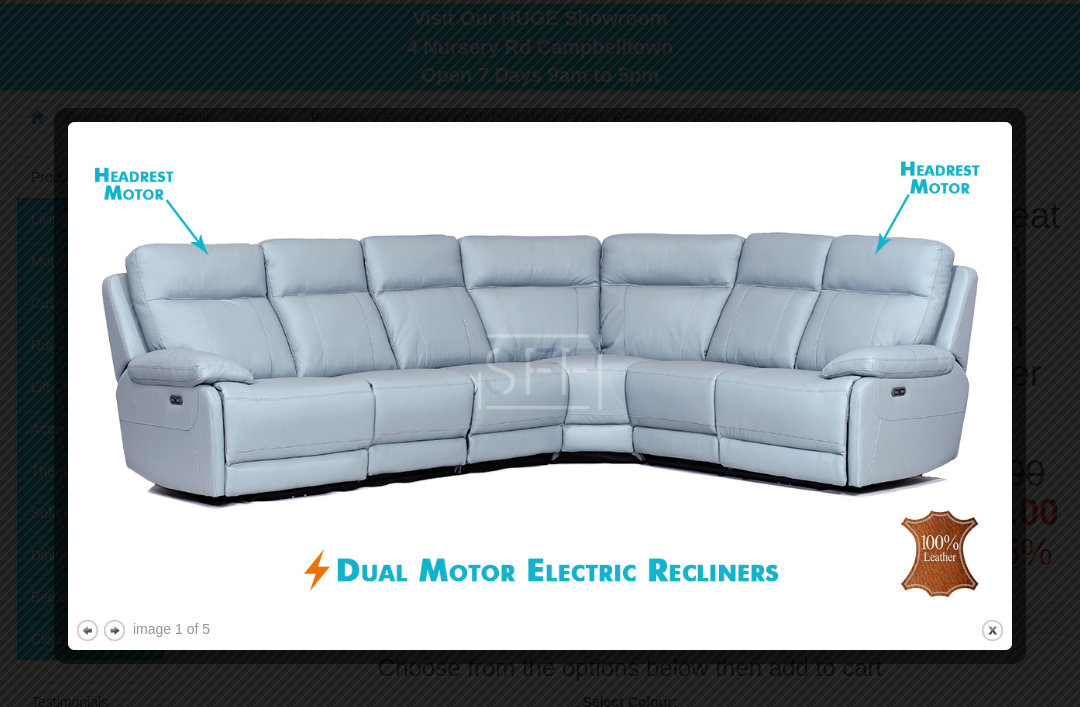 click on "next" at bounding box center [114, 630] 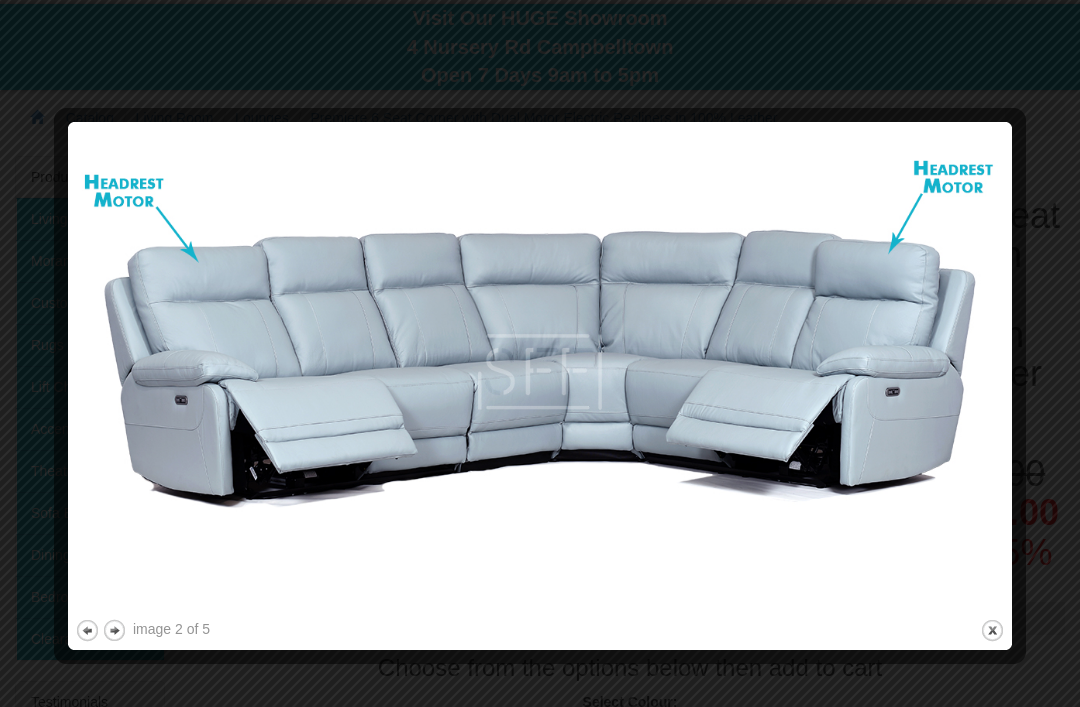 click on "image 2 of 5 previous next close" at bounding box center (540, 386) 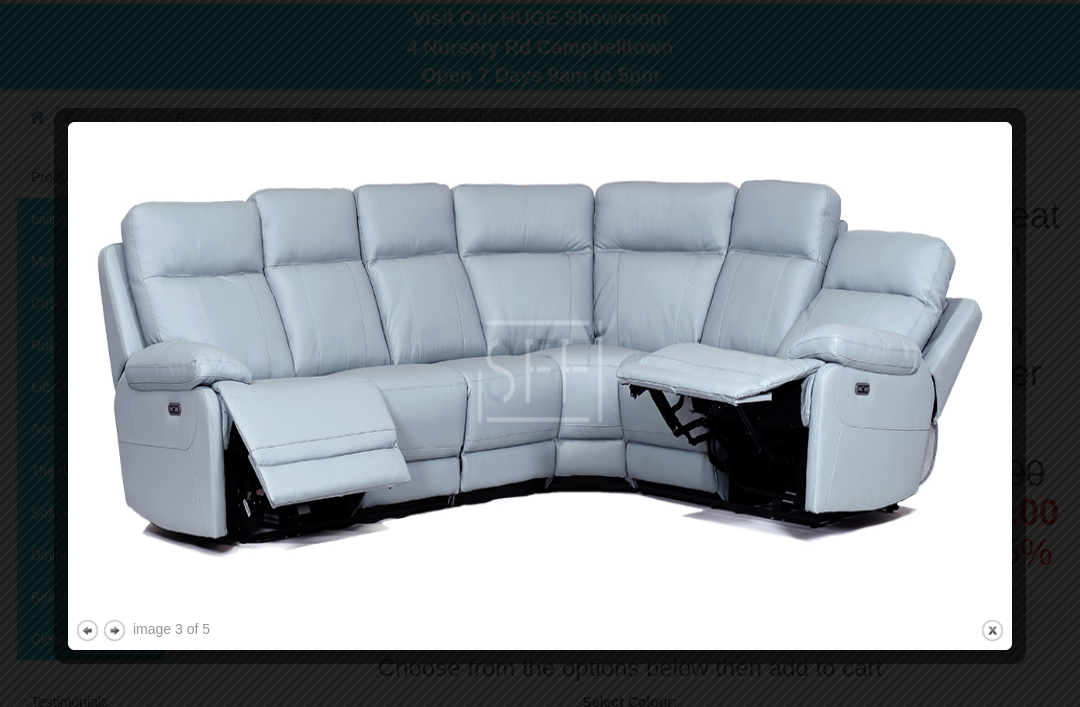 click on "image 3 of 5" at bounding box center (171, 629) 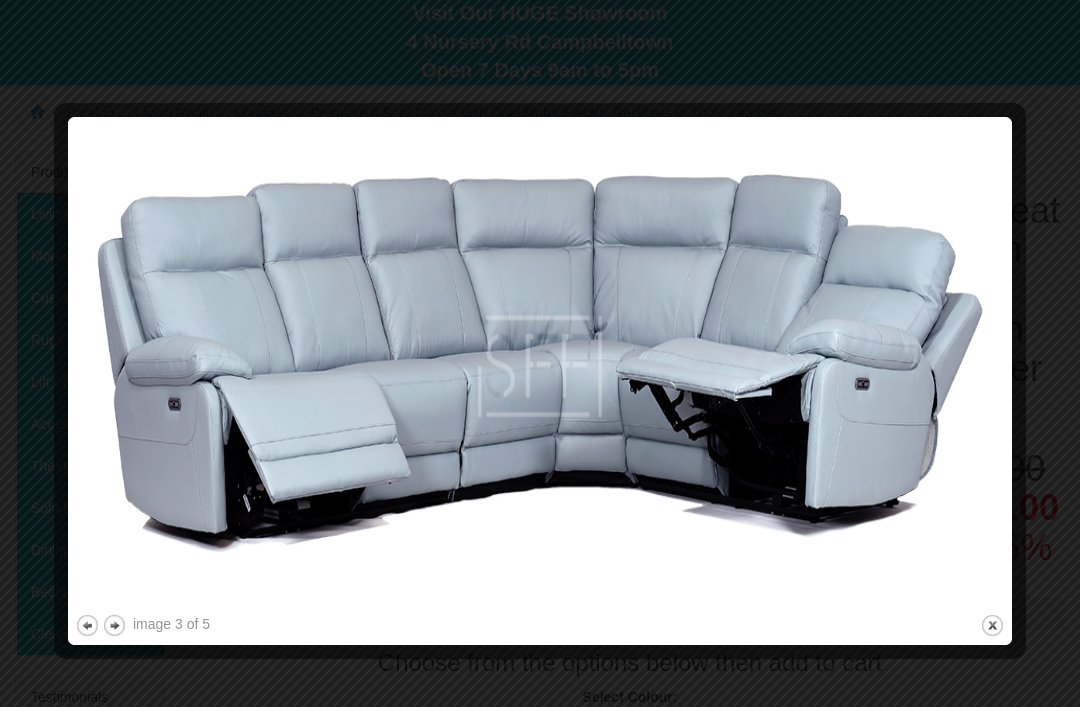 scroll, scrollTop: 0, scrollLeft: 0, axis: both 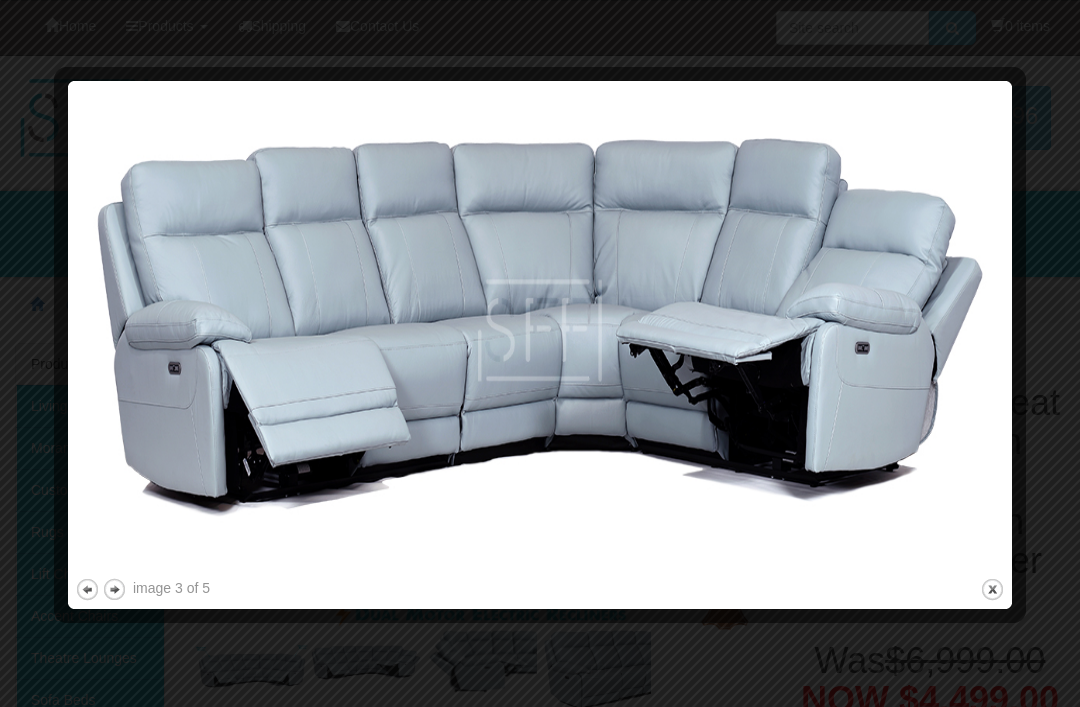 click on "close" at bounding box center (992, 589) 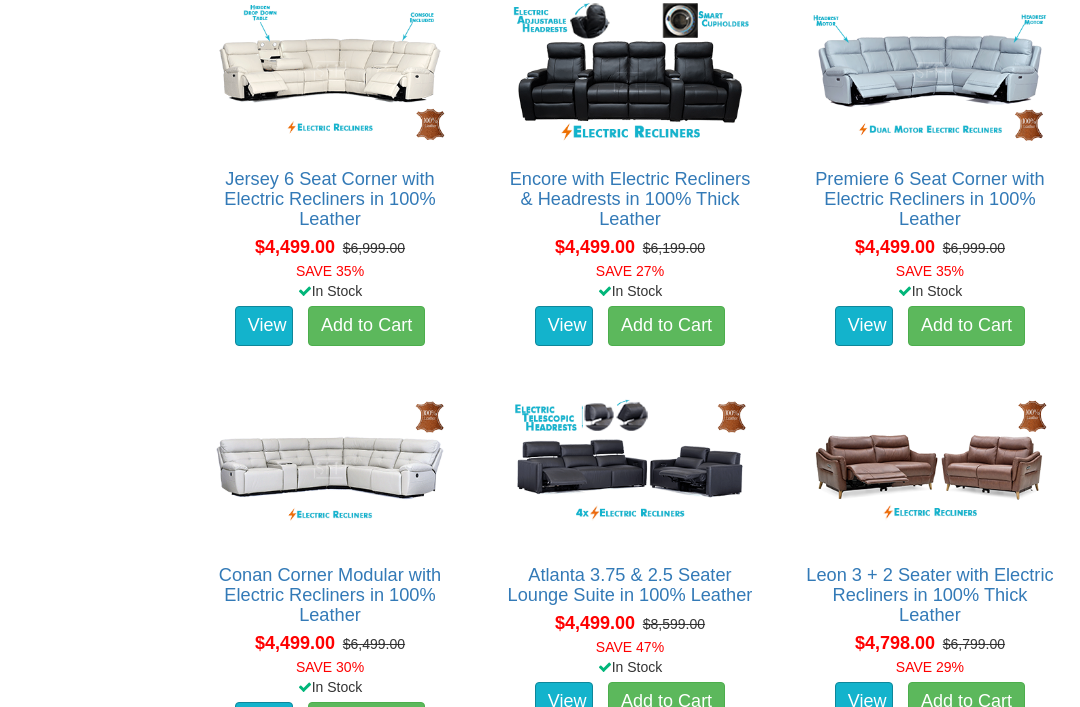 scroll, scrollTop: 3568, scrollLeft: 0, axis: vertical 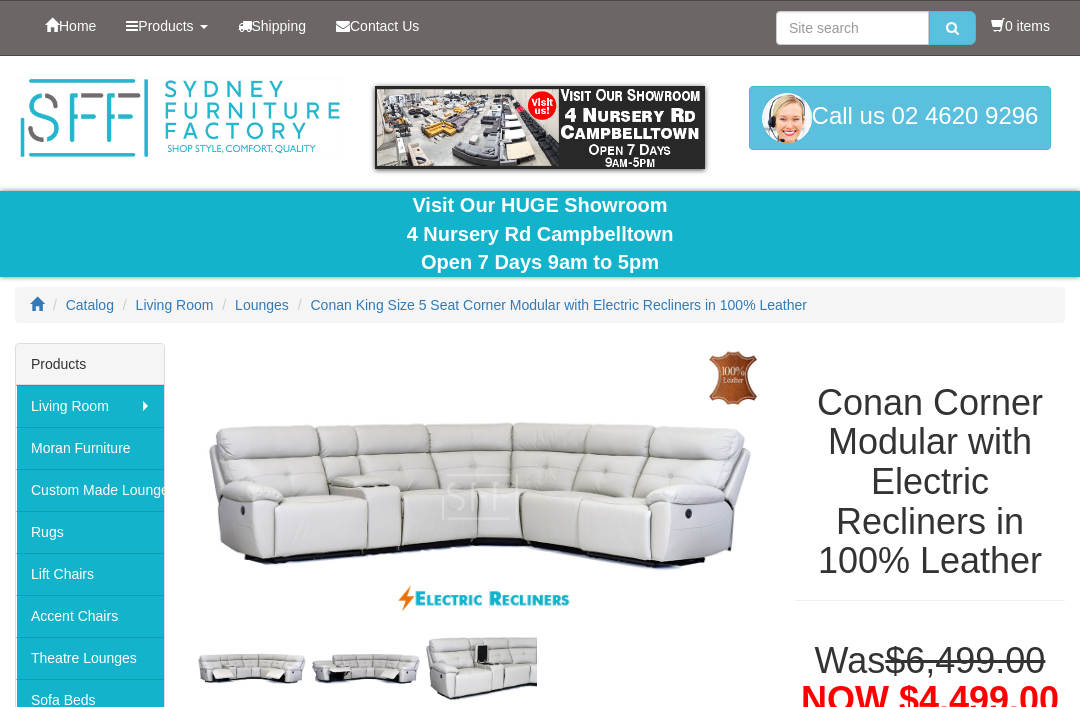 click at bounding box center [480, 497] 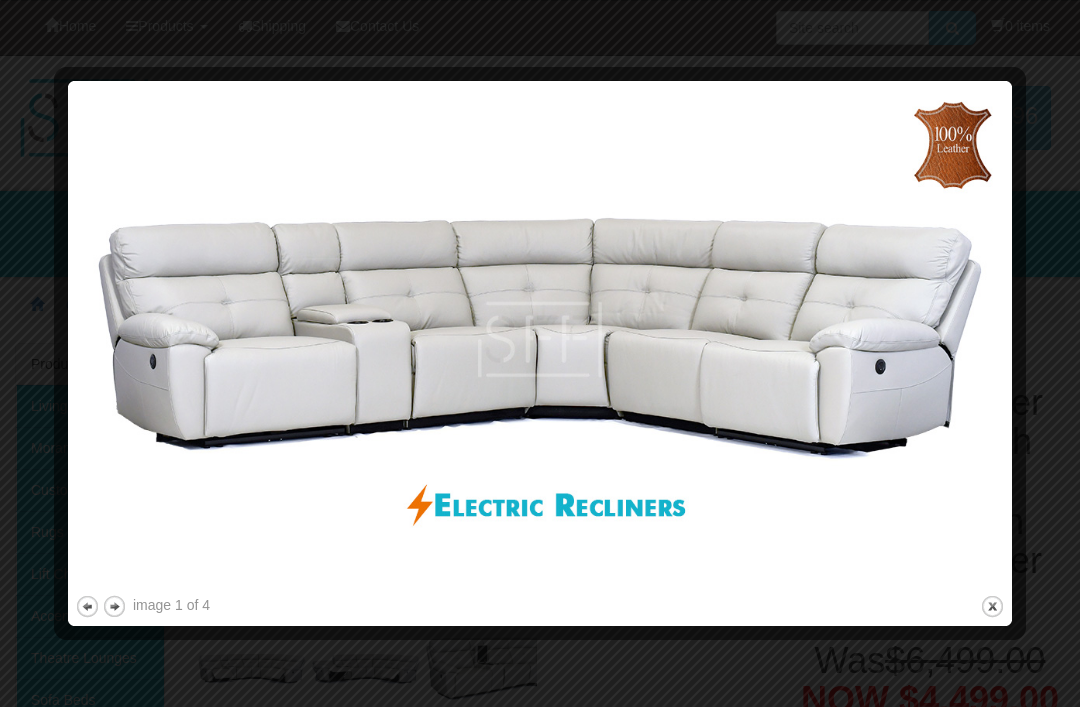 click on "next" at bounding box center [114, 606] 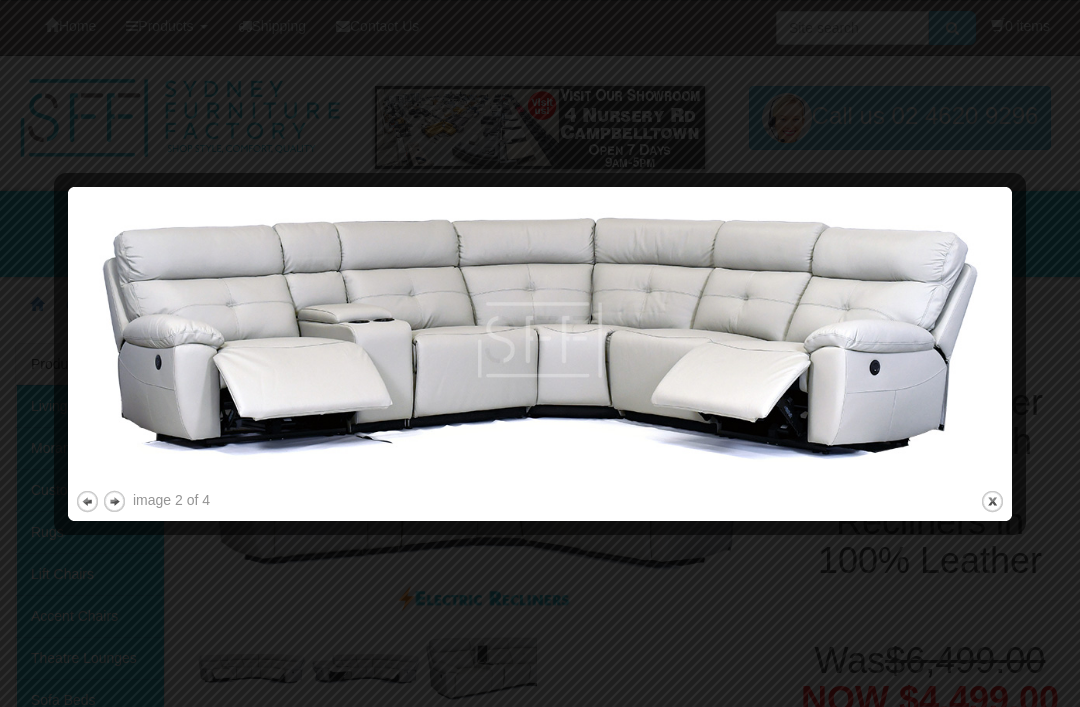 click on "next" at bounding box center [114, 501] 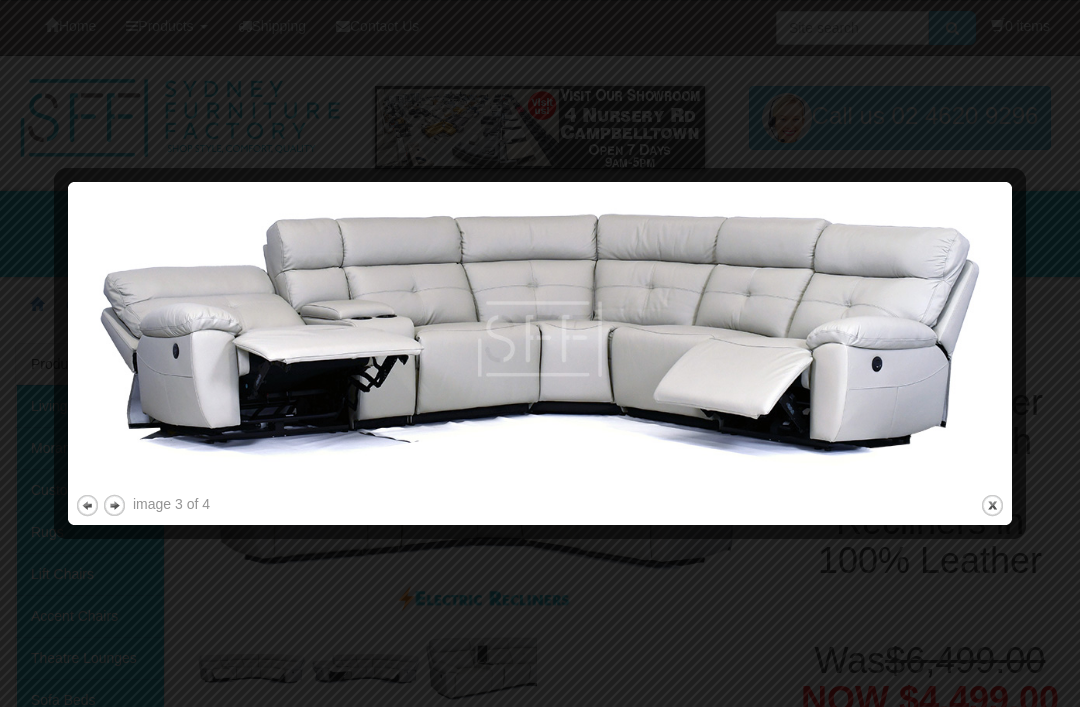 click on "image 3 of 4" at bounding box center (171, 504) 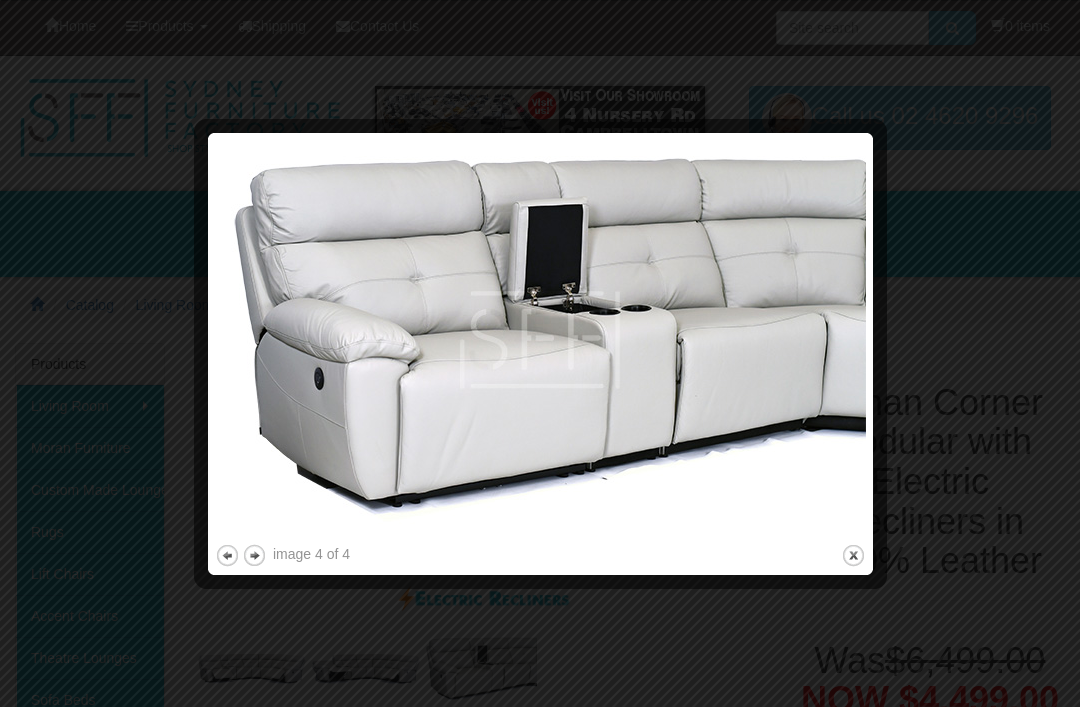click on "next" at bounding box center (254, 555) 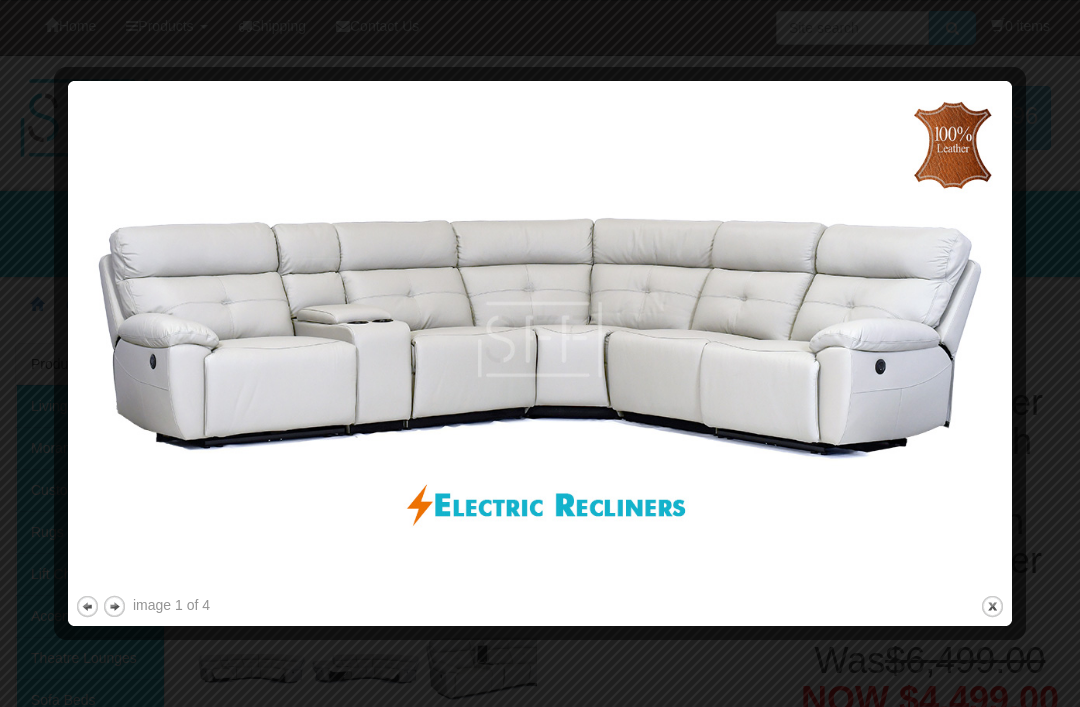 click on "close" at bounding box center (992, 606) 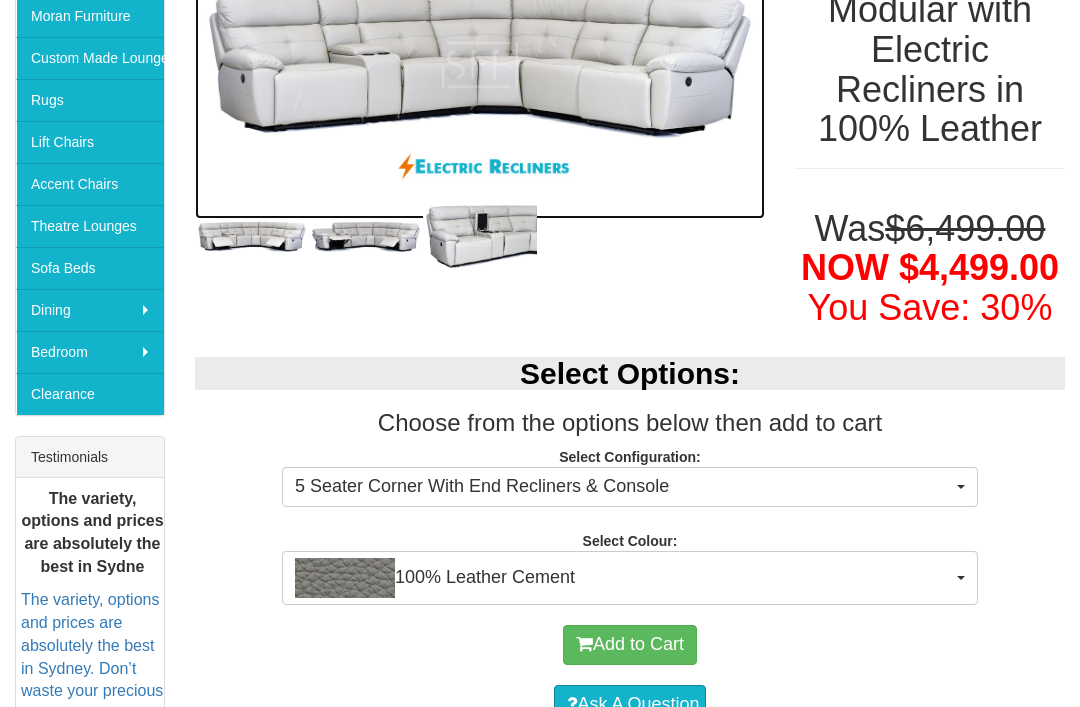 scroll, scrollTop: 432, scrollLeft: 0, axis: vertical 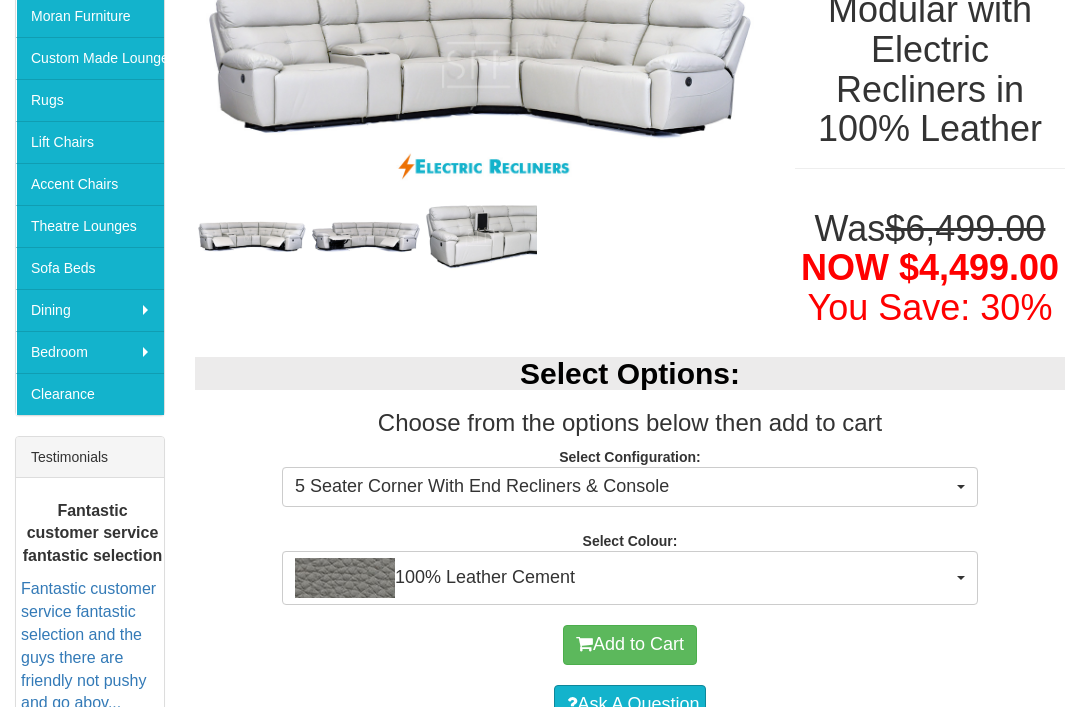 click on "5 Seater Corner With End Recliners & Console" at bounding box center (630, 487) 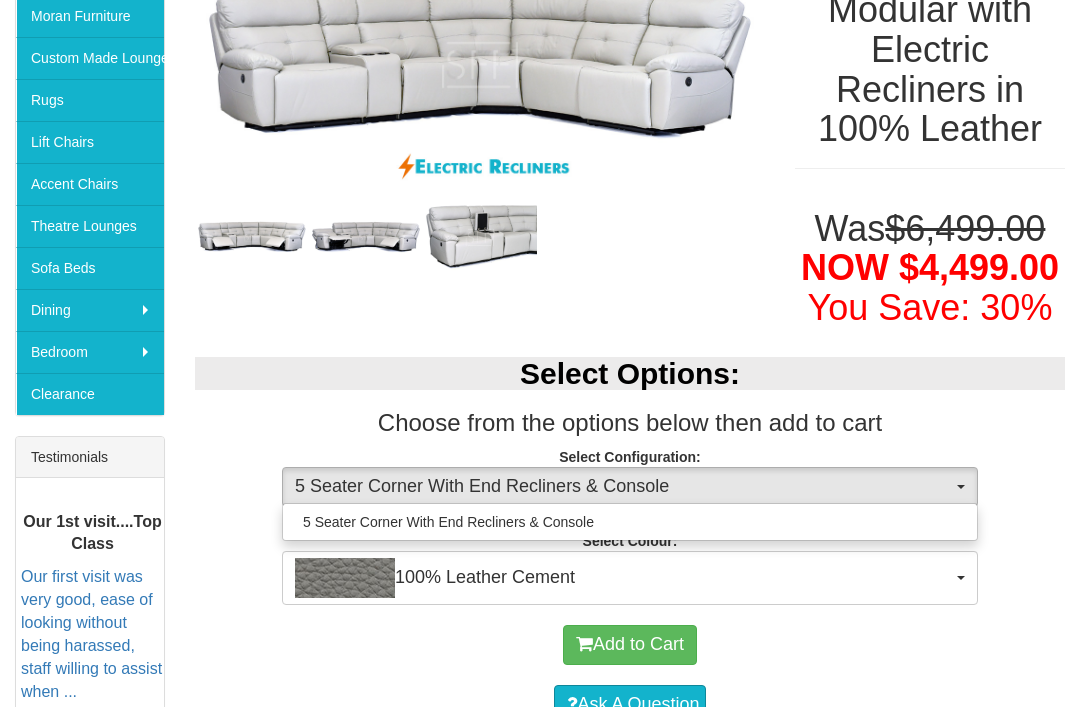 click at bounding box center [540, 353] 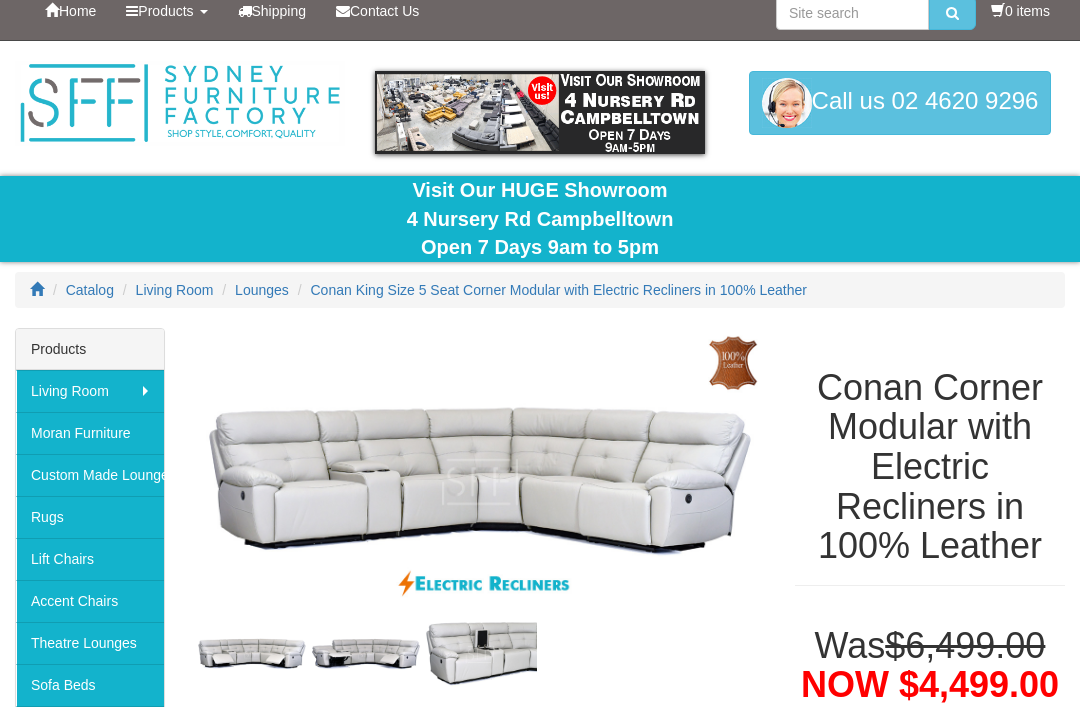 scroll, scrollTop: 0, scrollLeft: 0, axis: both 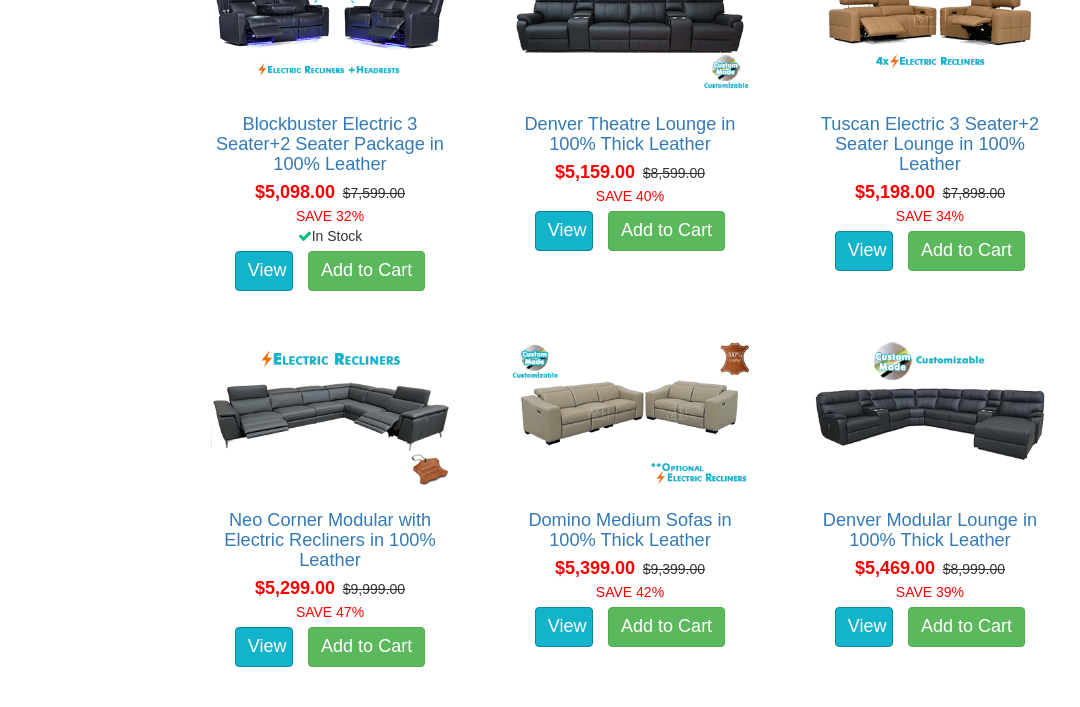 click at bounding box center [930, 413] 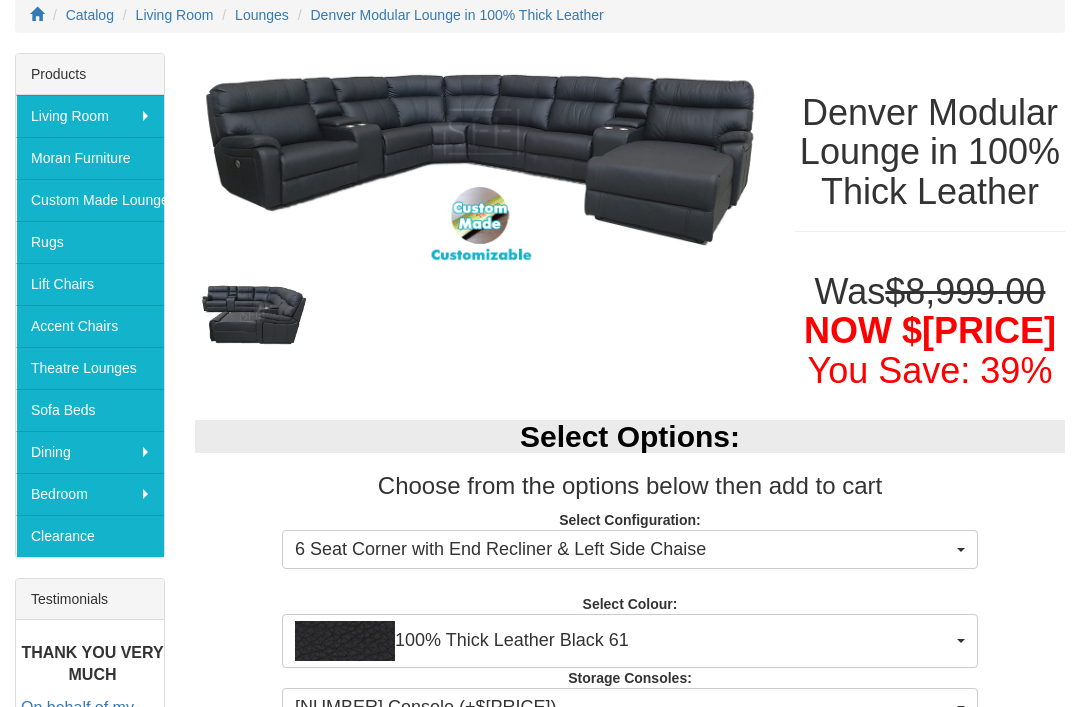 scroll, scrollTop: 309, scrollLeft: 0, axis: vertical 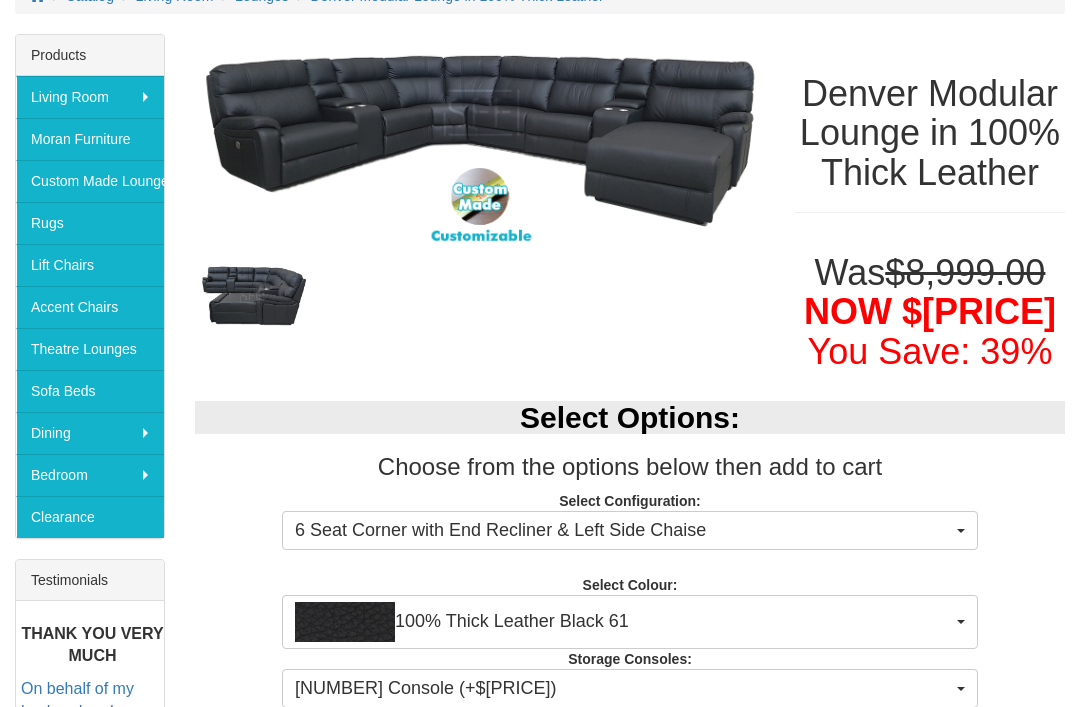 click on "6 Seat Corner with End Recliner & Left Side Chaise" at bounding box center [630, 531] 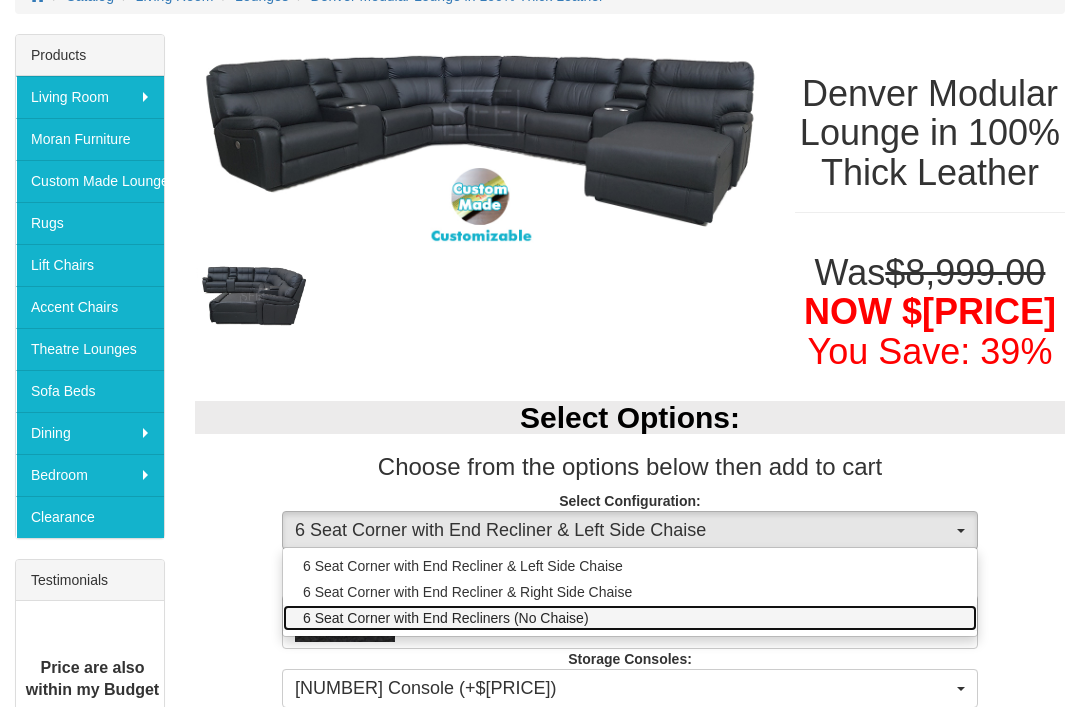 click on "6 Seat Corner with End Recliners (No Chaise)" at bounding box center (463, 566) 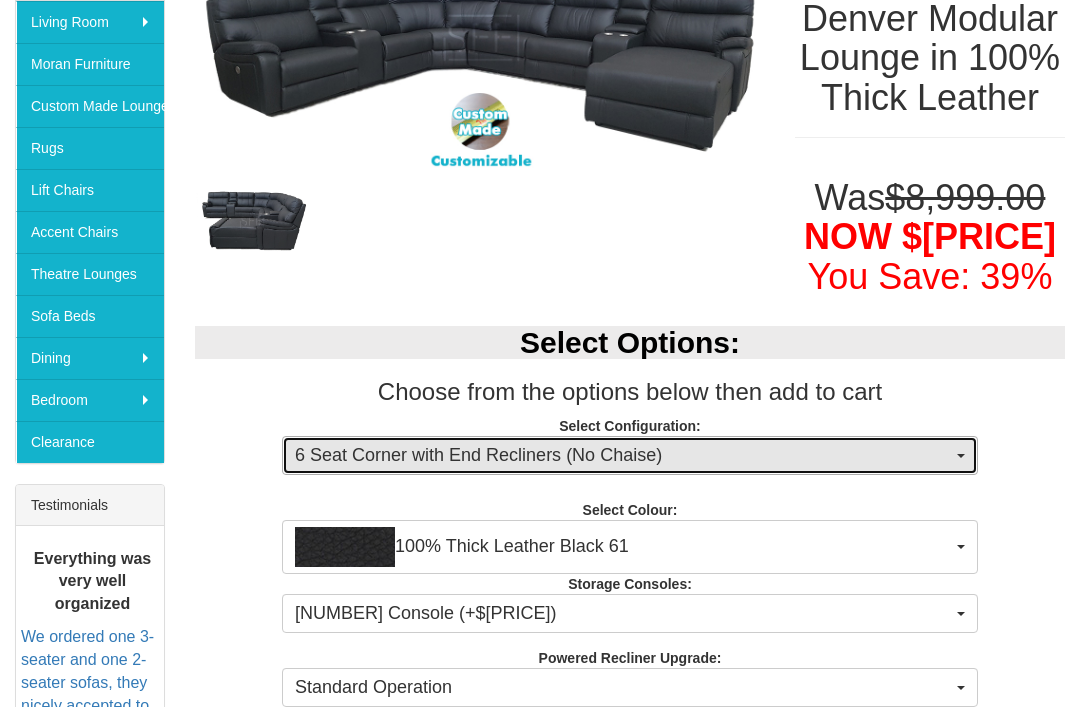 scroll, scrollTop: 396, scrollLeft: 0, axis: vertical 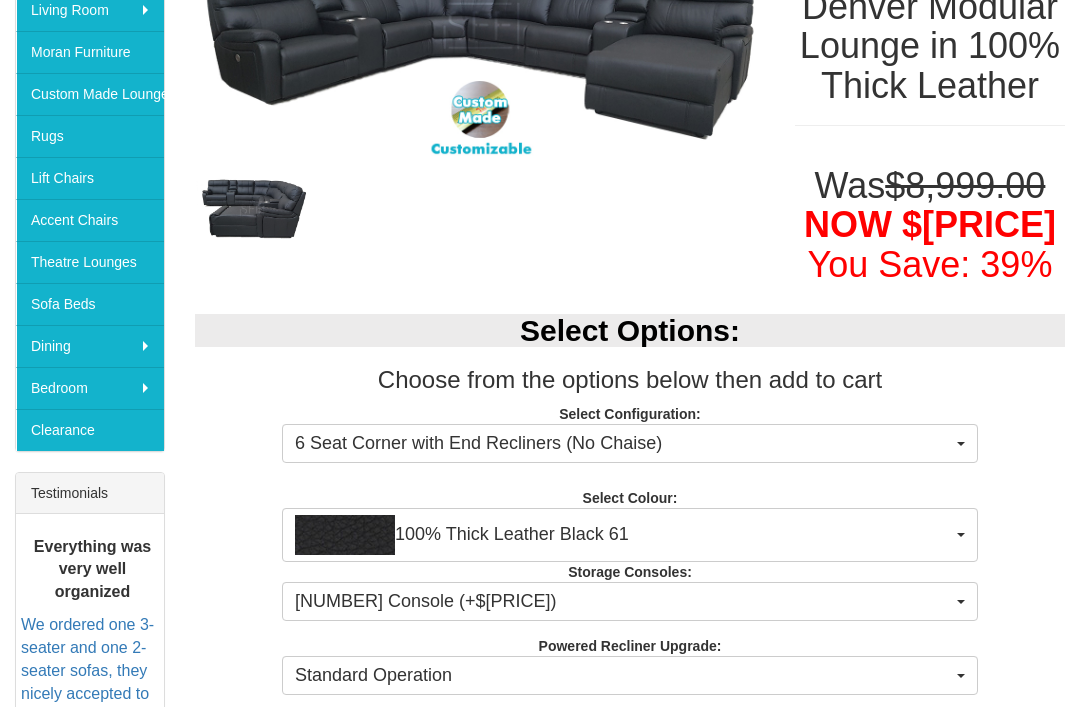 click at bounding box center [961, 444] 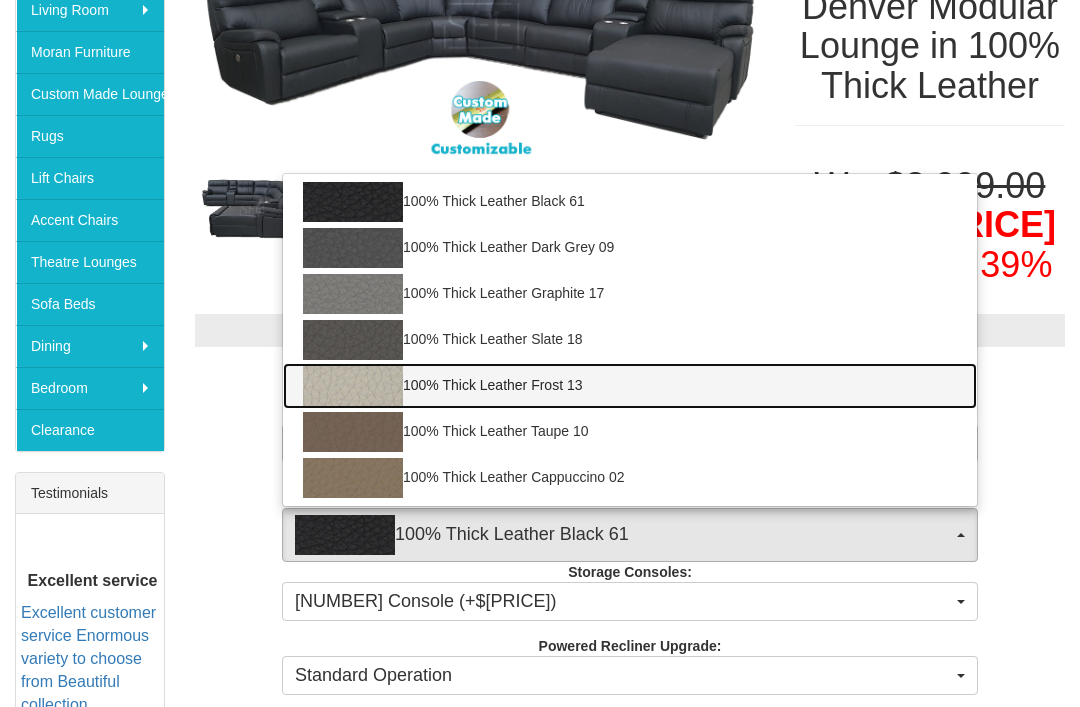 click at bounding box center (353, 202) 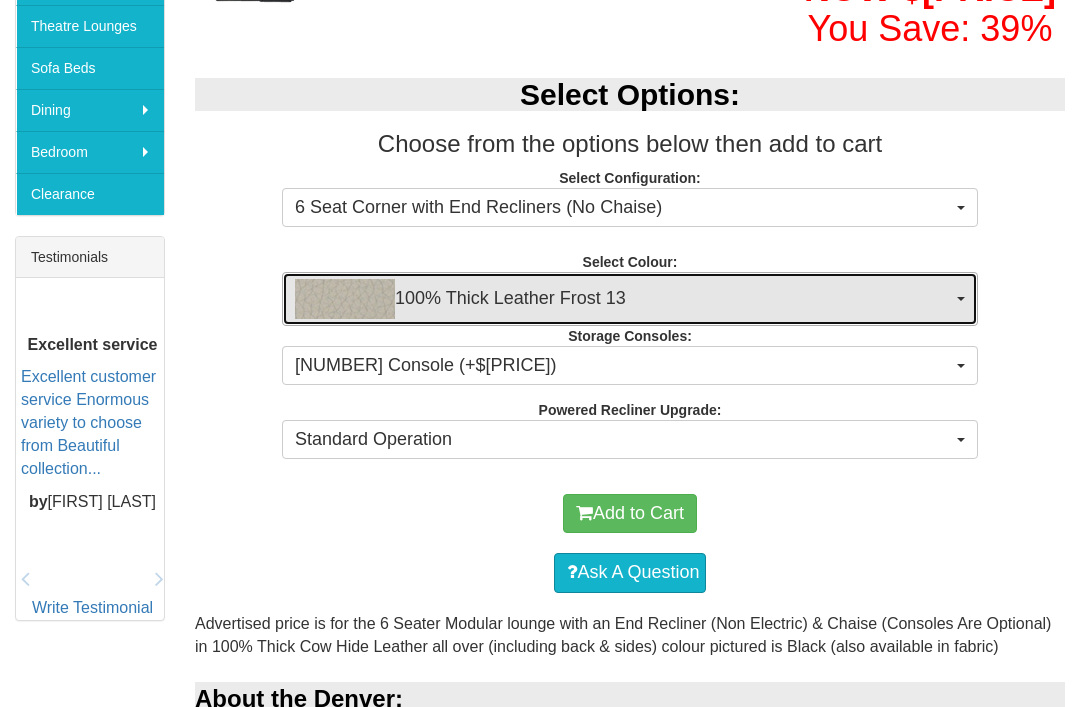 scroll, scrollTop: 631, scrollLeft: 0, axis: vertical 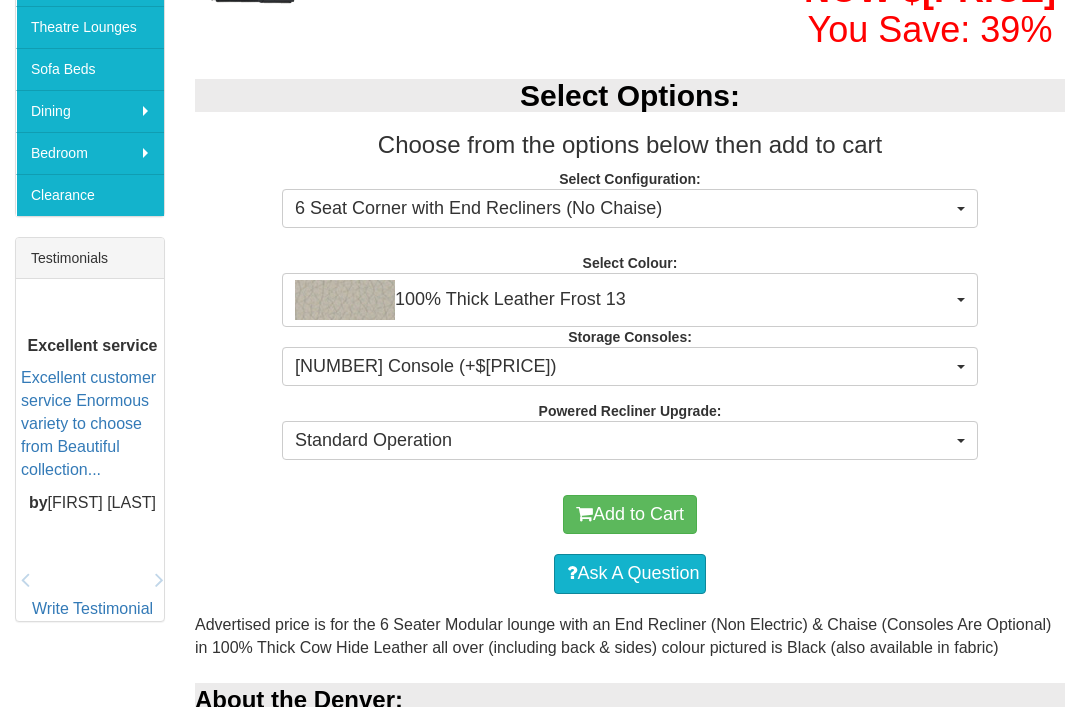 click on "Standard Operation" at bounding box center [630, 209] 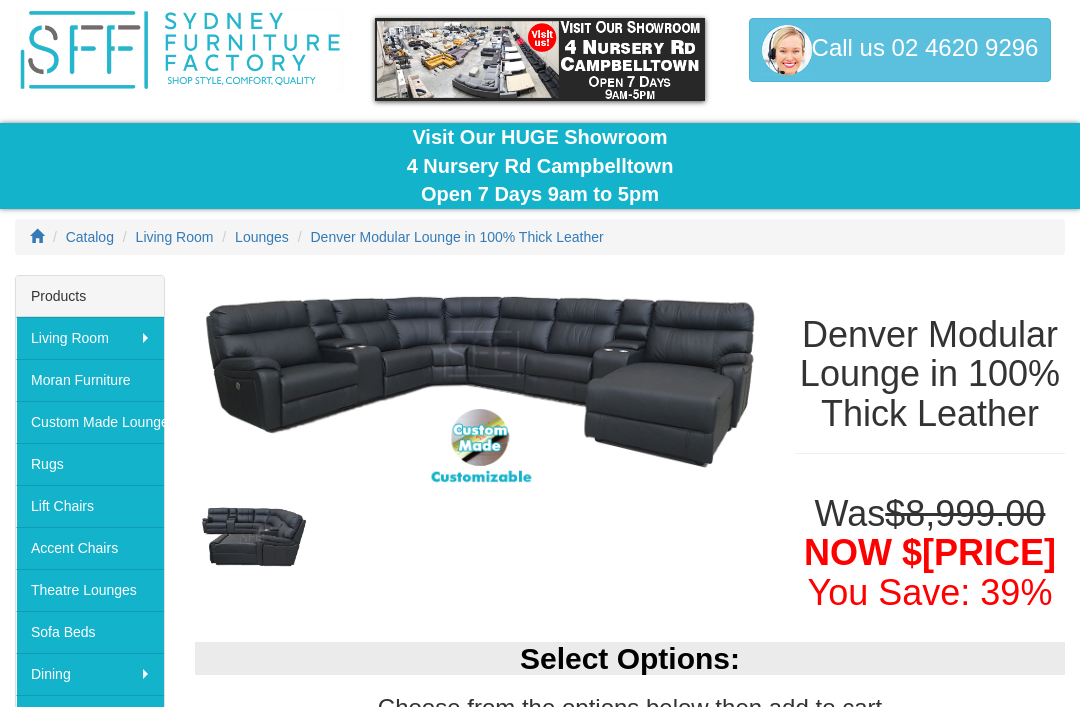 scroll, scrollTop: 67, scrollLeft: 0, axis: vertical 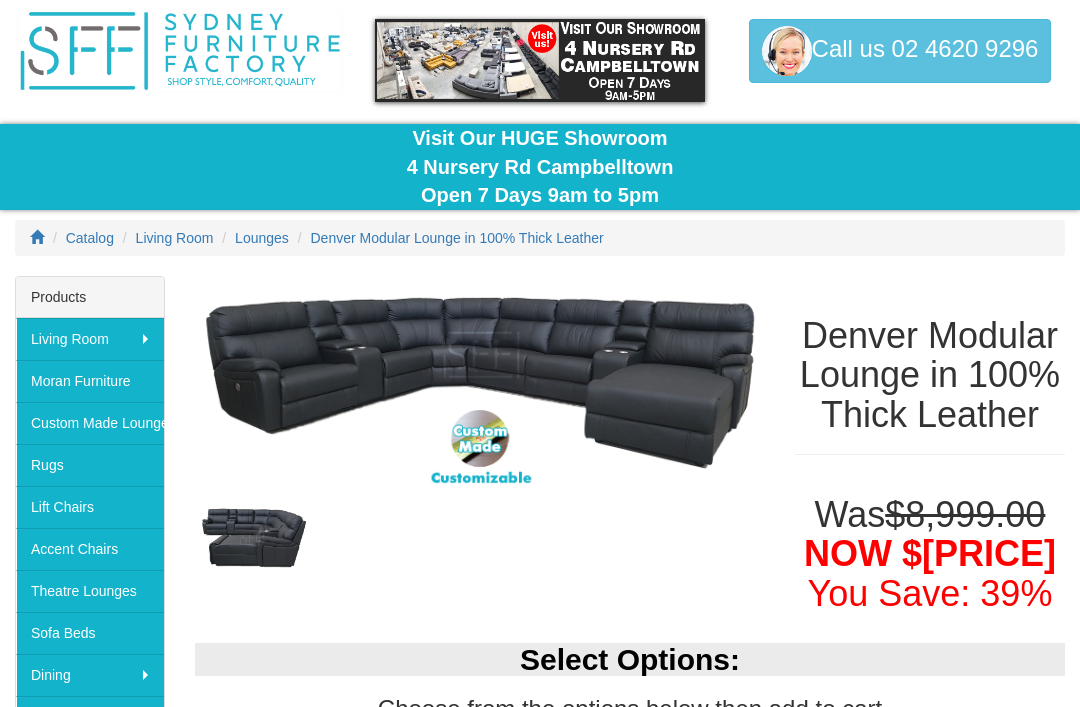 click at bounding box center (540, 353) 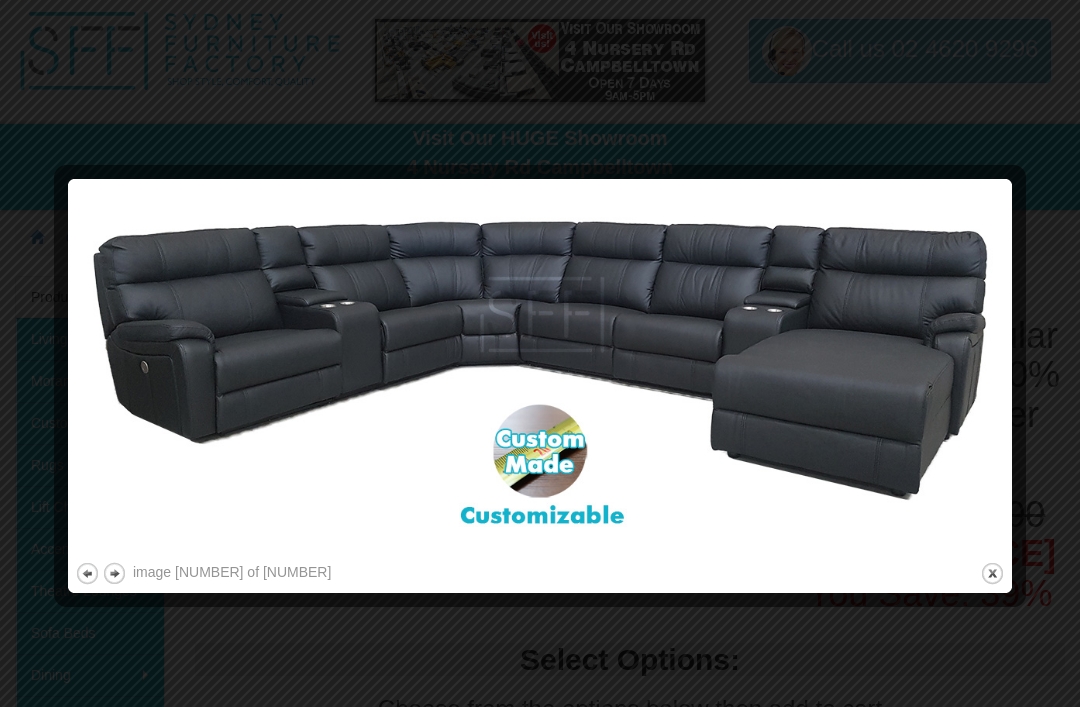 click on "next" at bounding box center (114, 573) 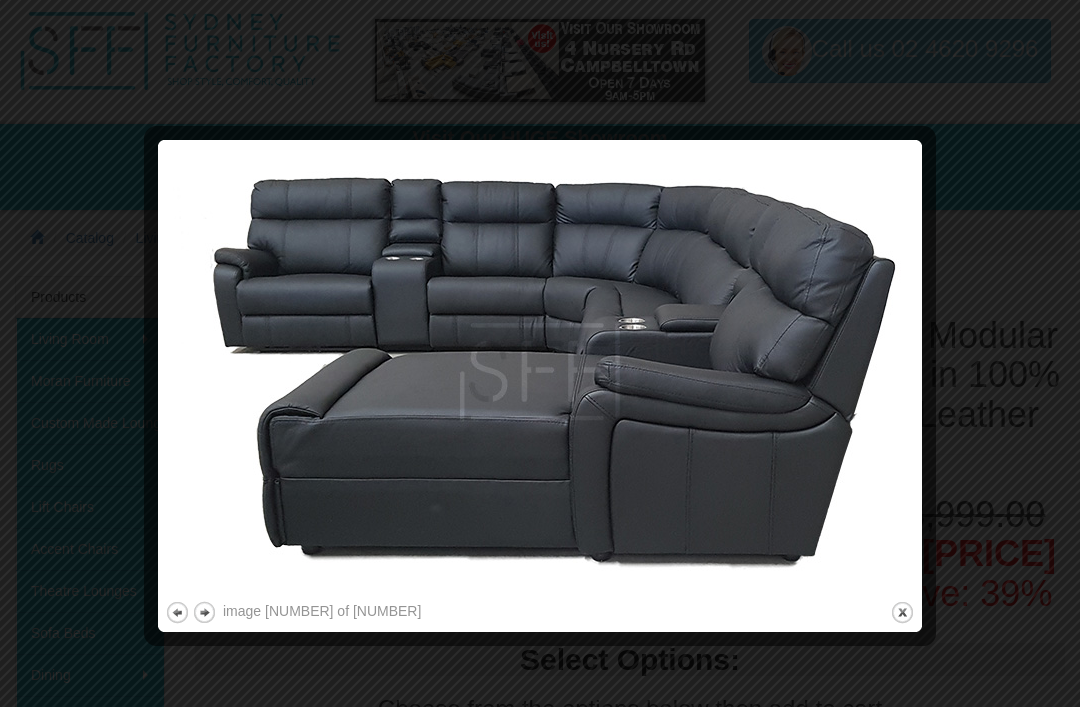 click on "close" at bounding box center (902, 612) 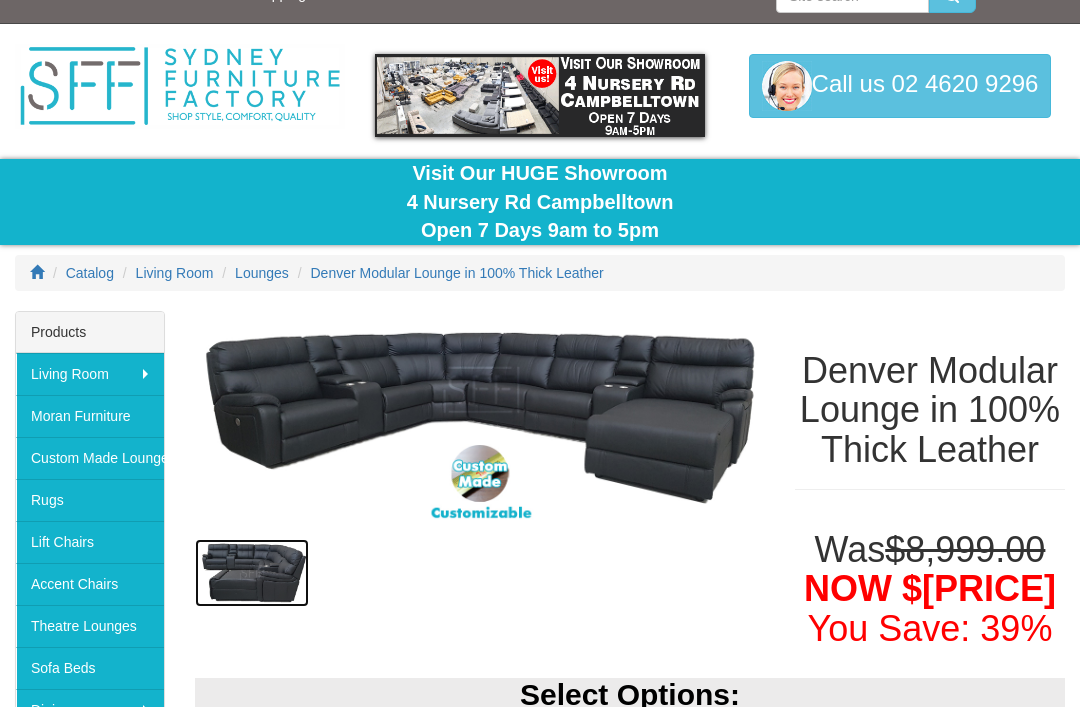 scroll, scrollTop: 0, scrollLeft: 0, axis: both 